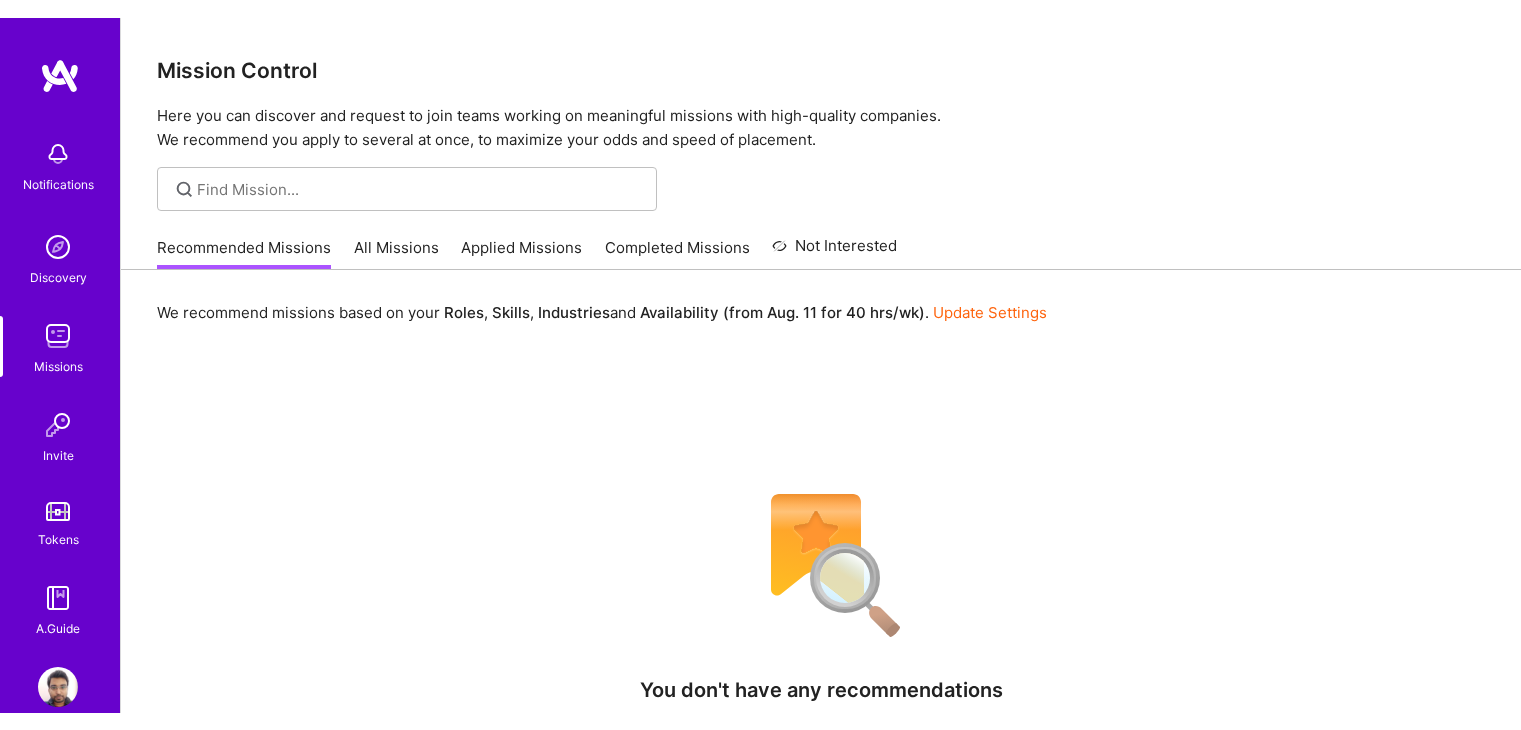 scroll, scrollTop: 0, scrollLeft: 0, axis: both 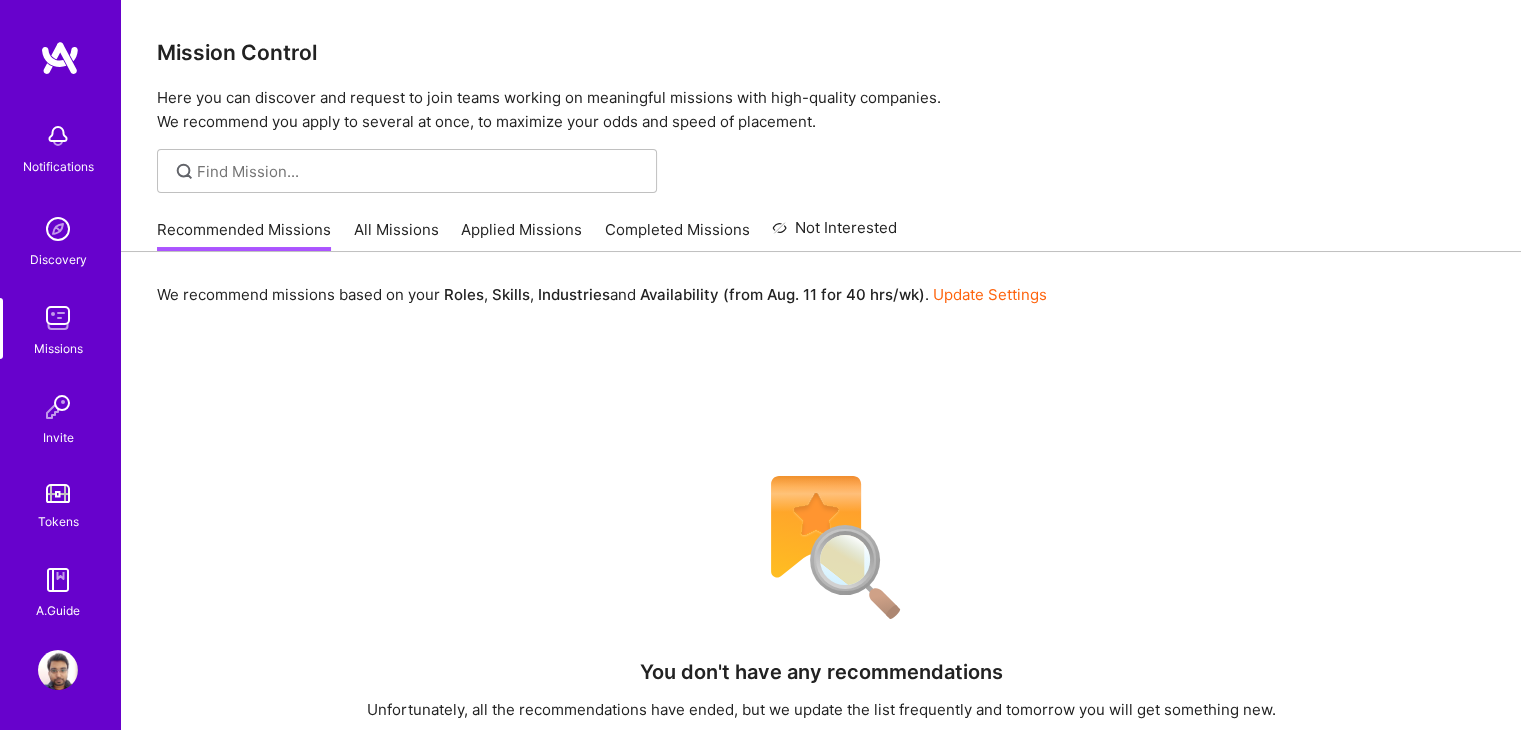 click on "All Missions" at bounding box center [396, 235] 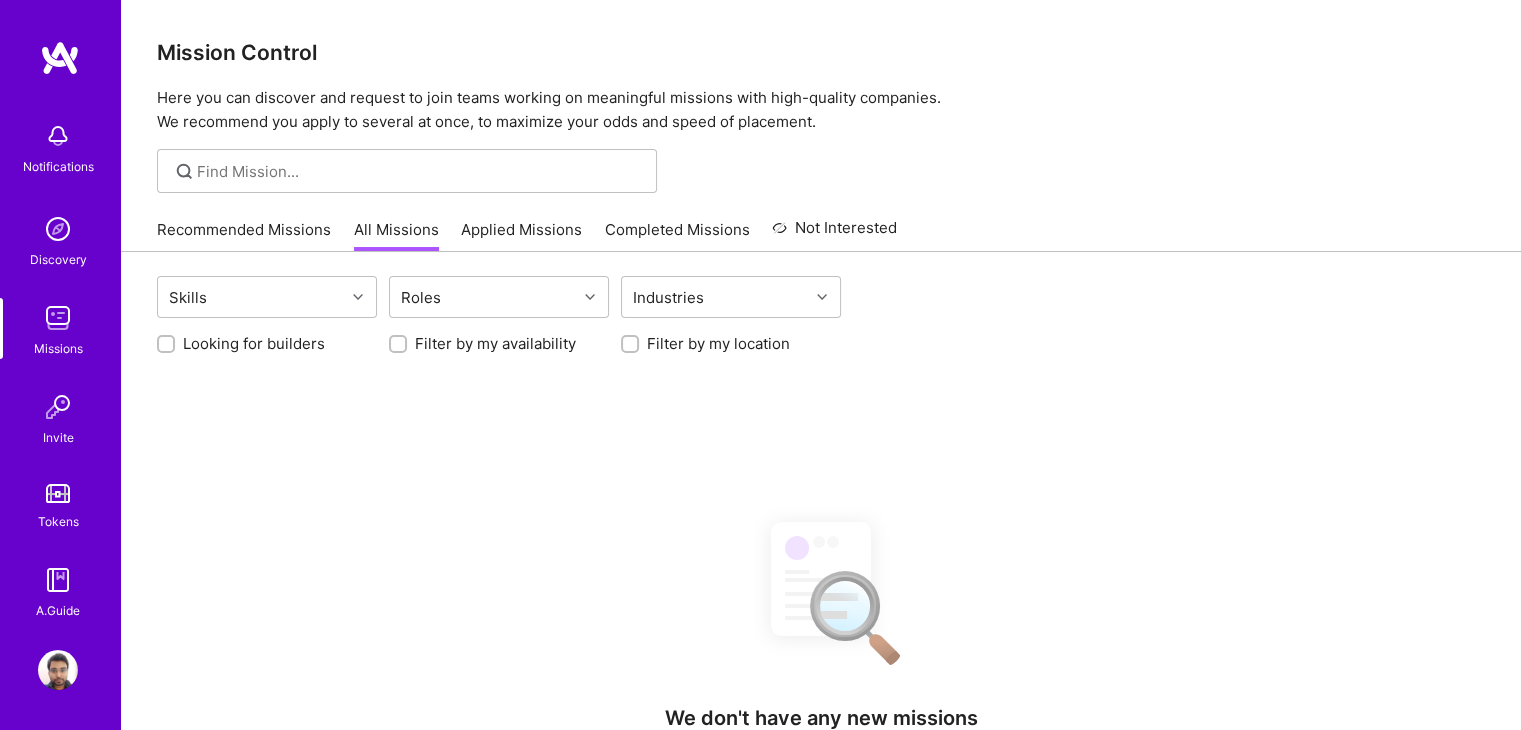 click on "Applied Missions" at bounding box center [521, 235] 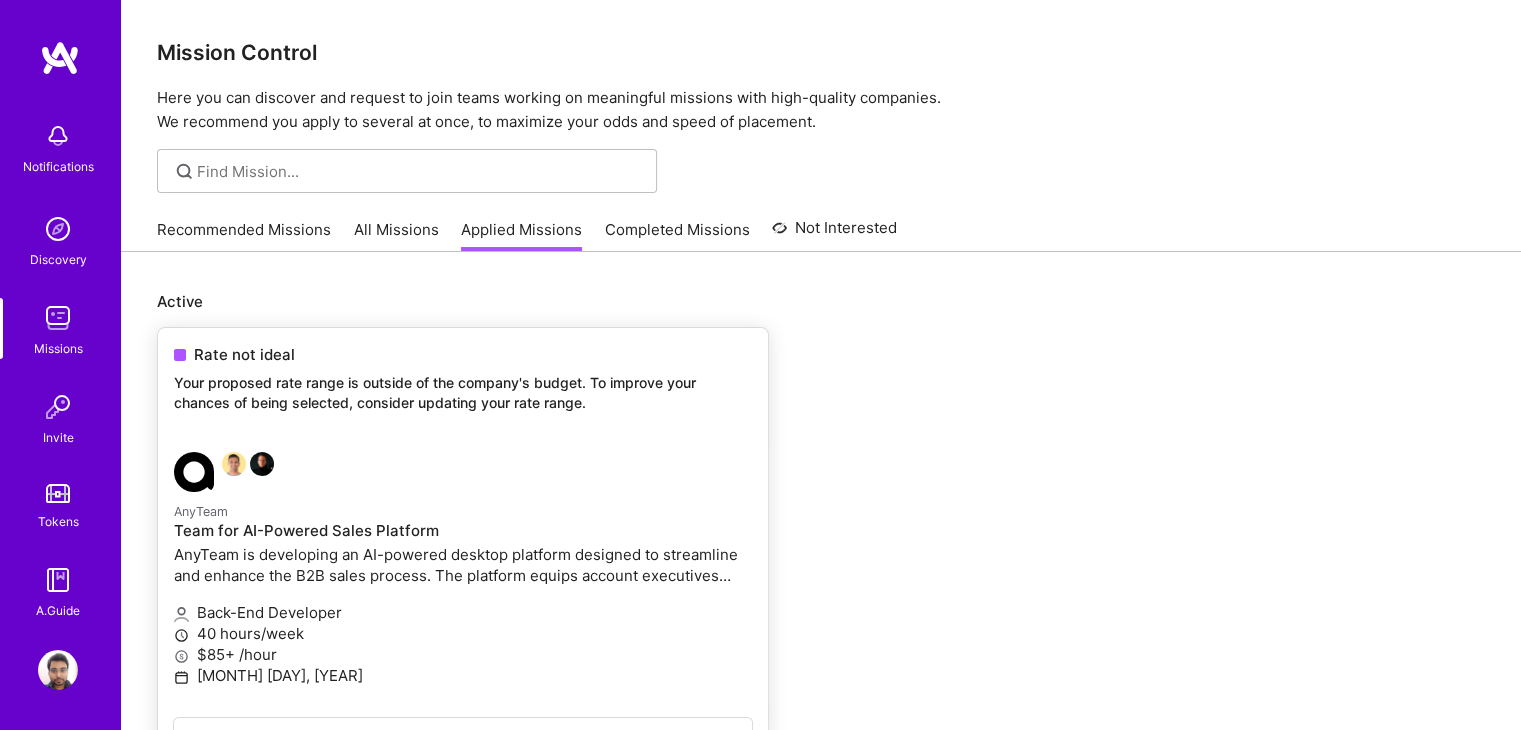 click at bounding box center [366, 472] 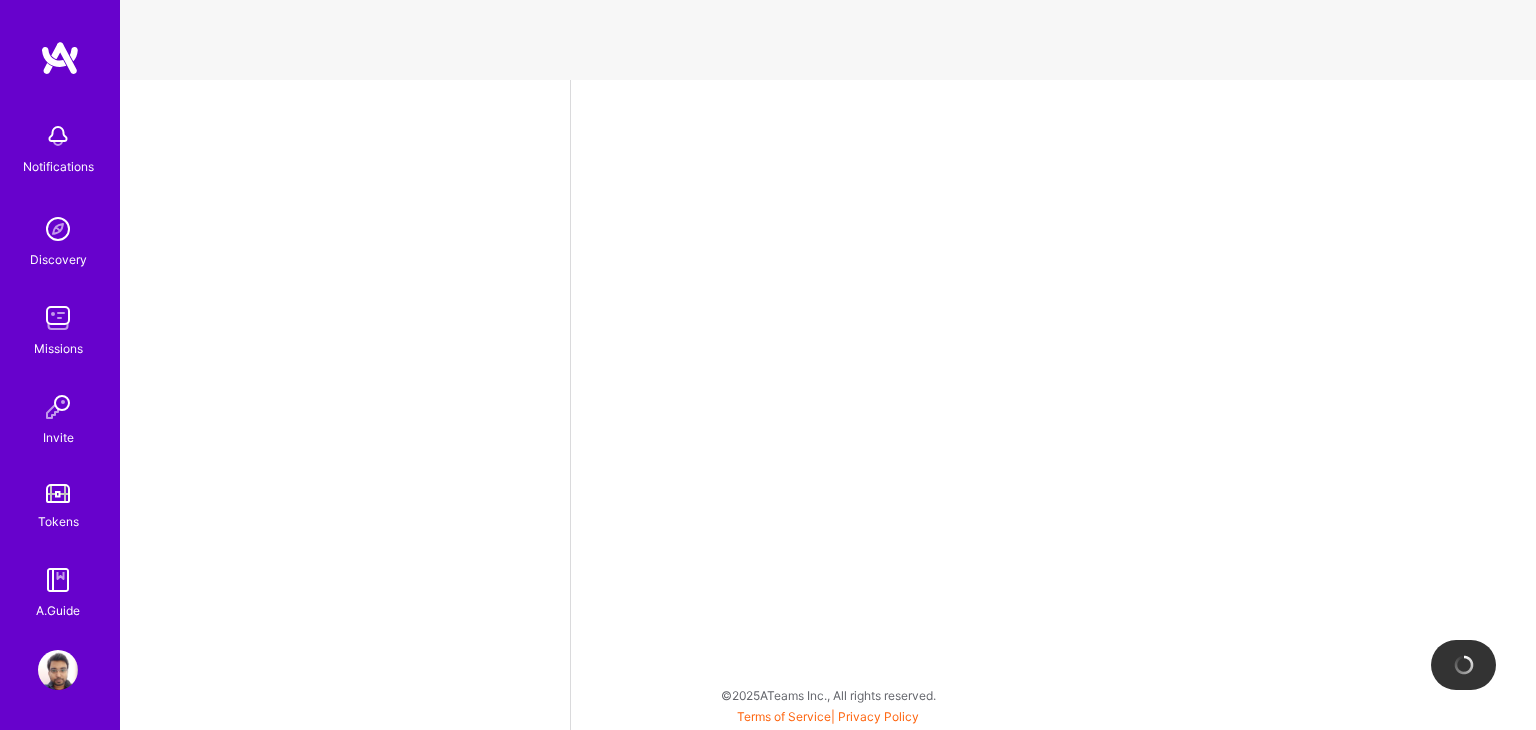 select on "IN" 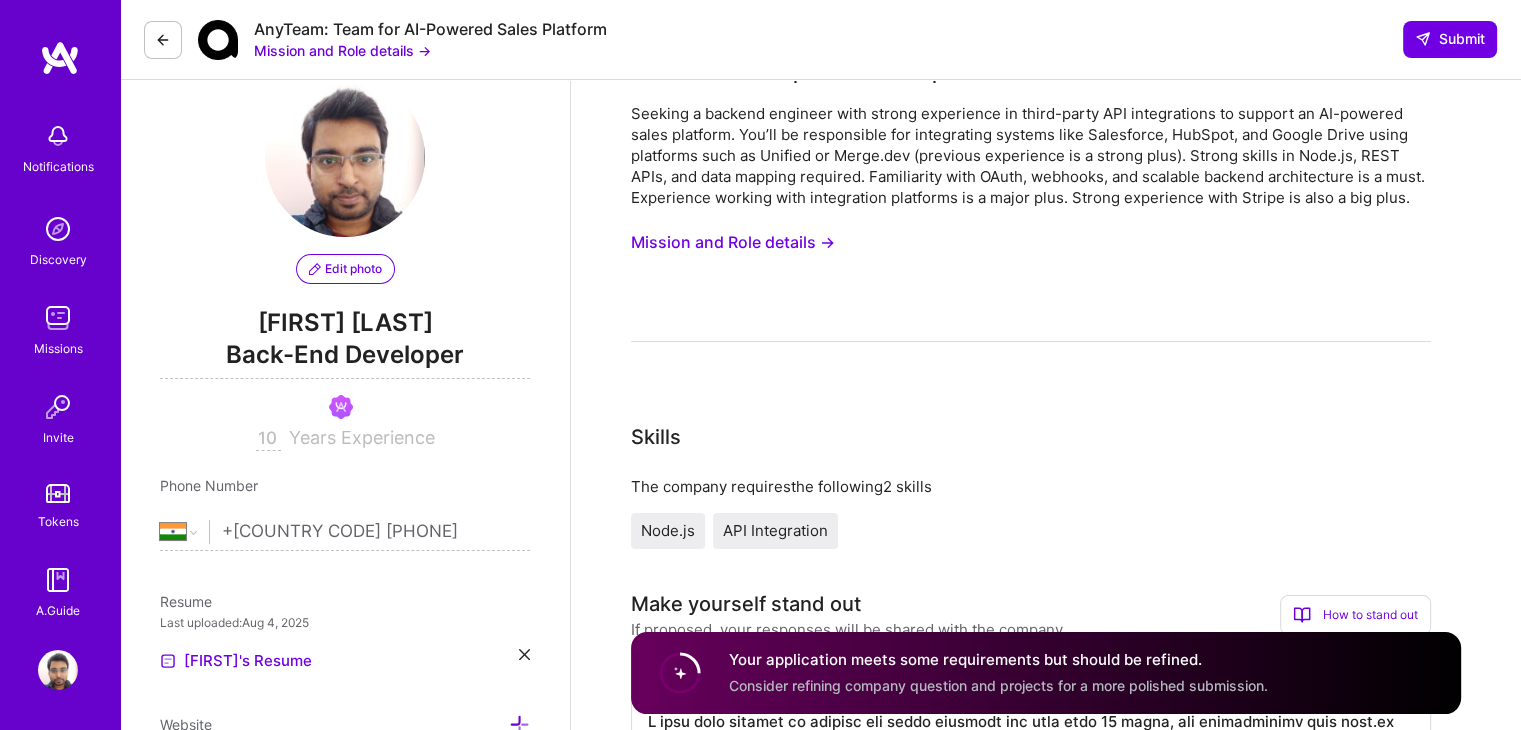scroll, scrollTop: 40, scrollLeft: 0, axis: vertical 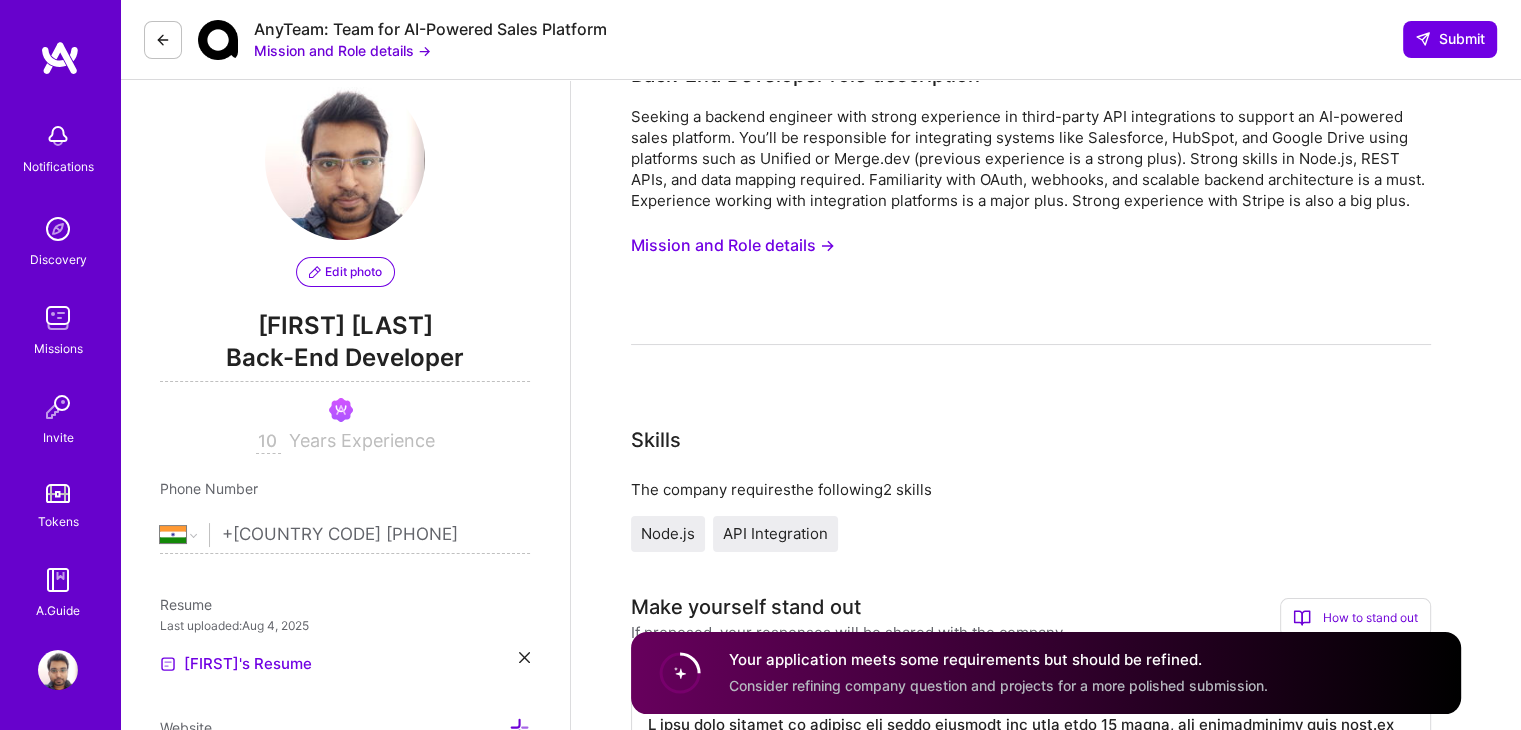 click on "Mission and Role details →" at bounding box center (733, 245) 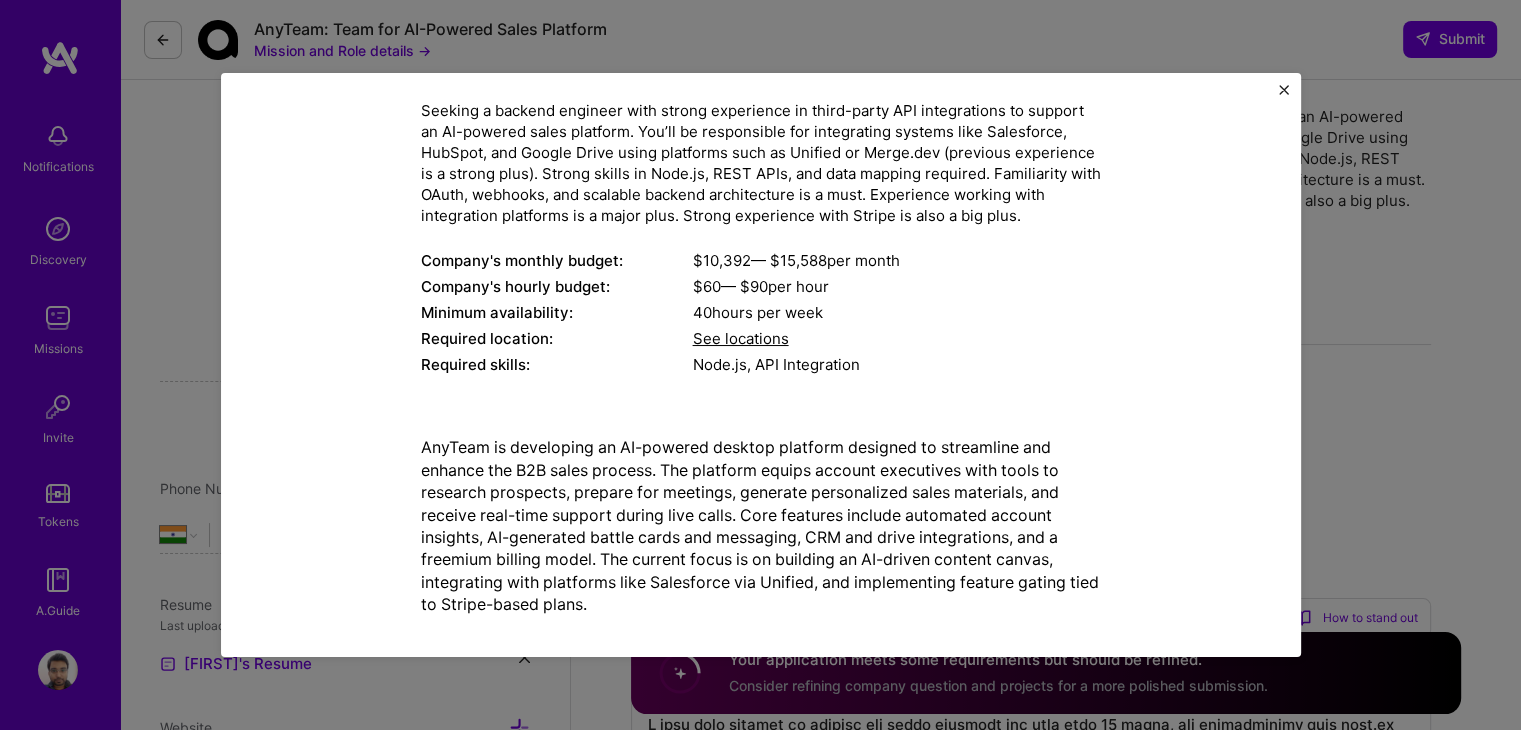 scroll, scrollTop: 164, scrollLeft: 0, axis: vertical 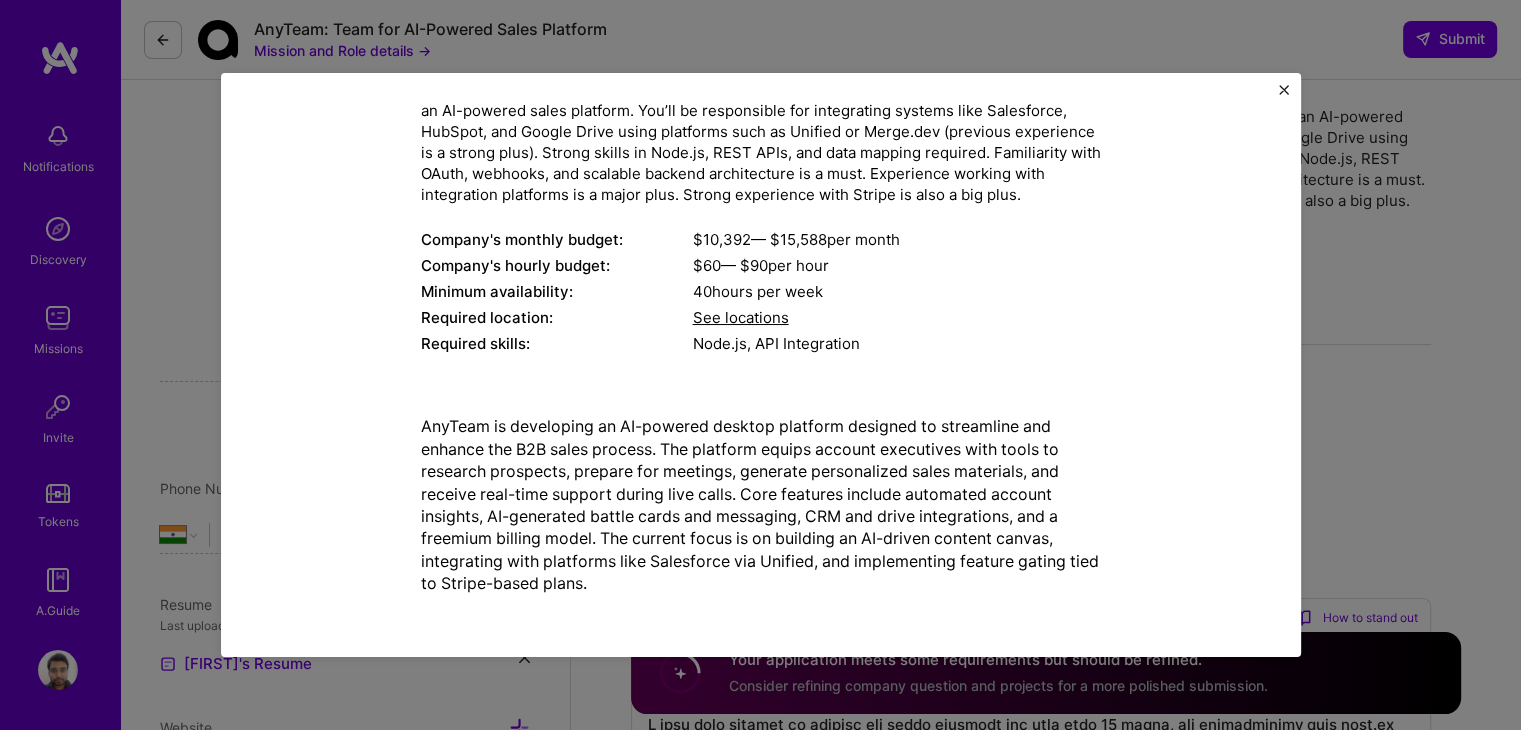 click on "See locations" at bounding box center [897, 317] 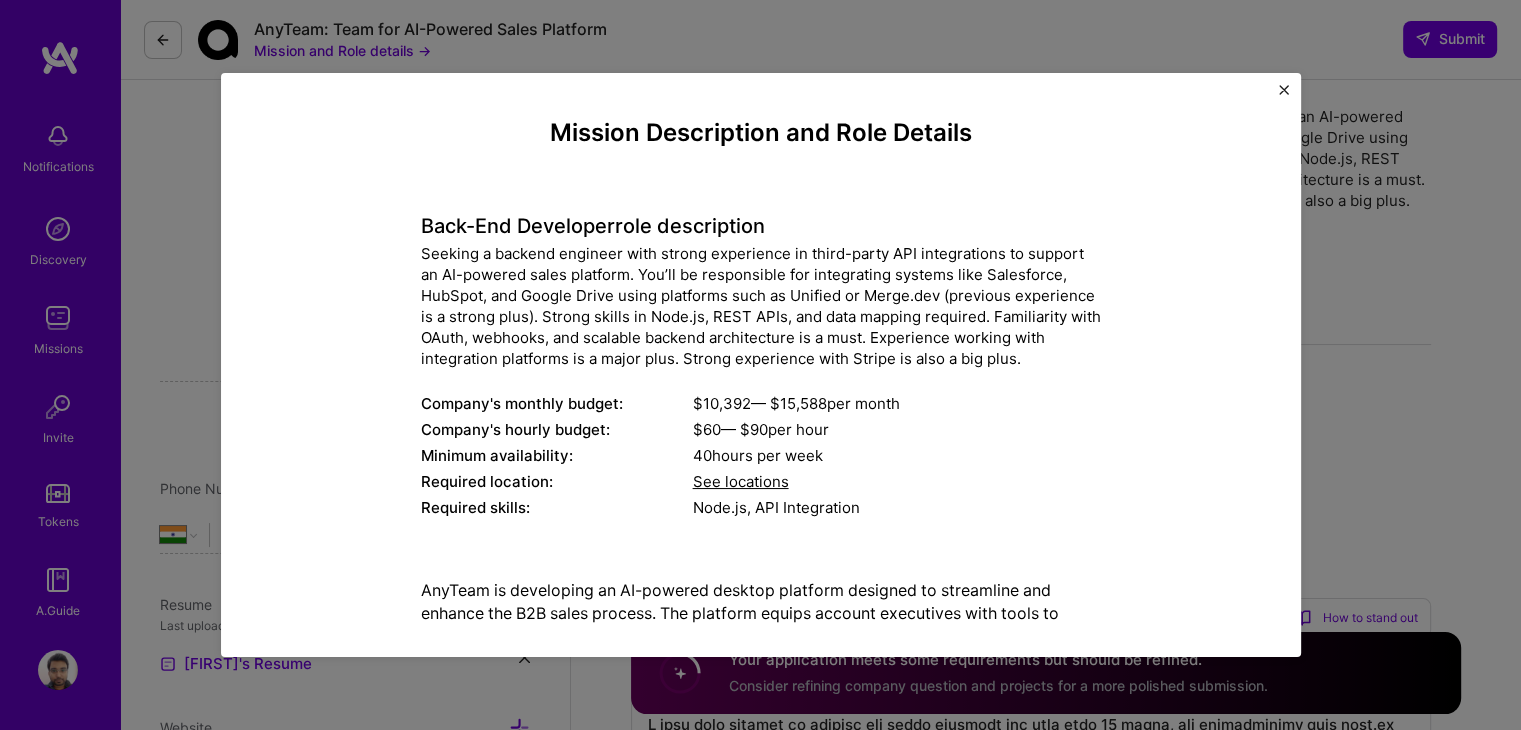 scroll, scrollTop: 0, scrollLeft: 0, axis: both 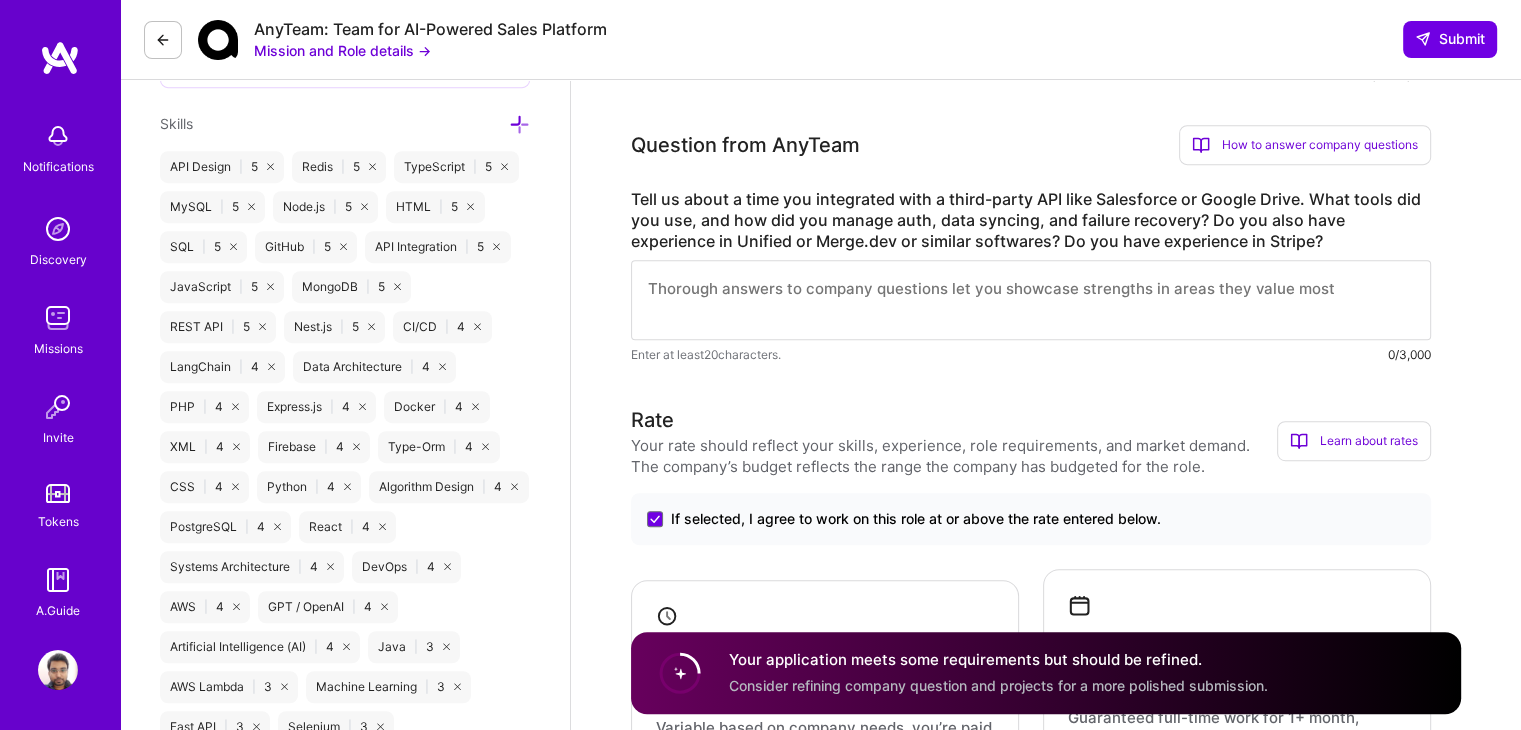 click on "Tell us about a time you integrated with a third-party API like Salesforce or Google Drive. What tools did you use, and how did you manage auth, data syncing, and failure recovery? Do you also have experience in Unified or Merge.dev or similar softwares? Do you have experience in Stripe?" at bounding box center (1031, 220) 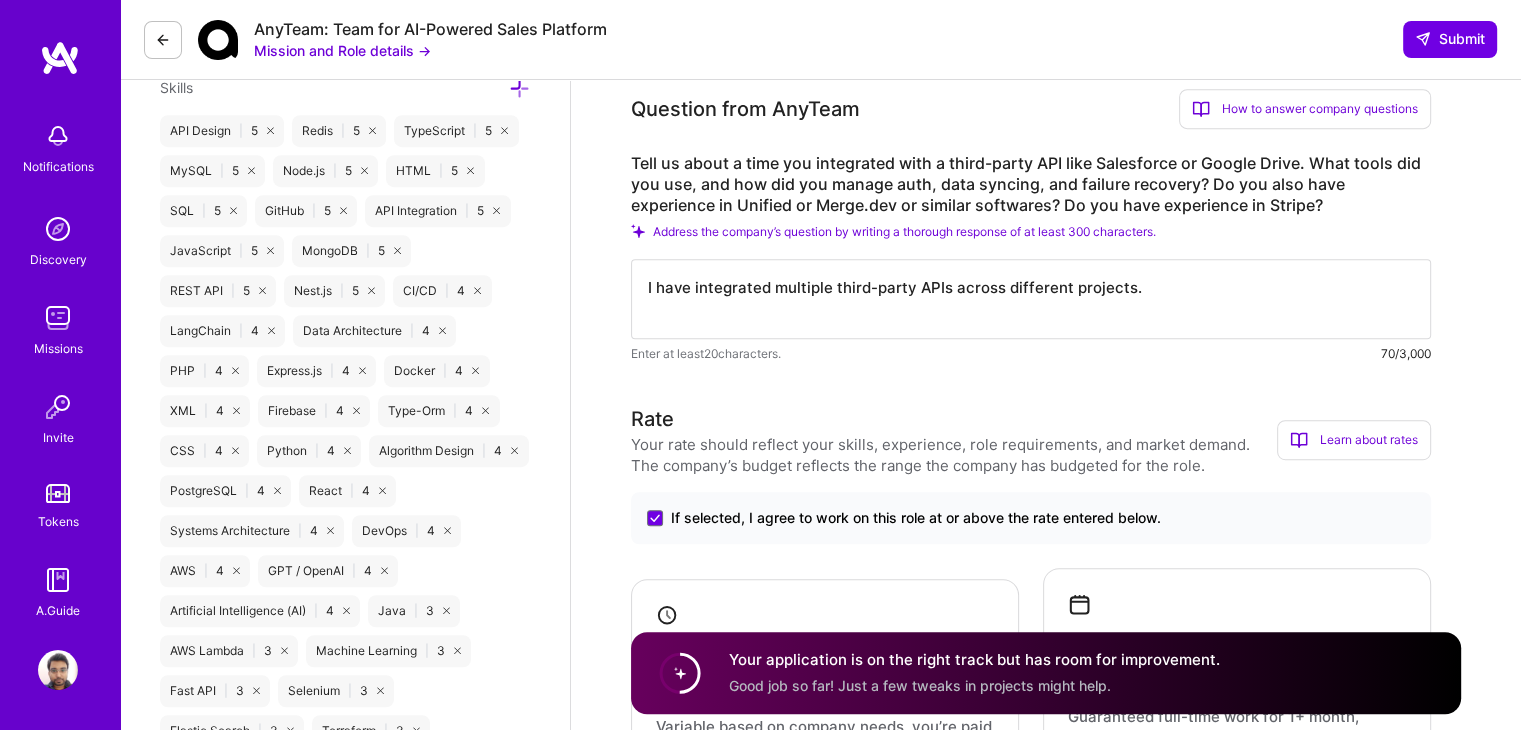 scroll, scrollTop: 1128, scrollLeft: 0, axis: vertical 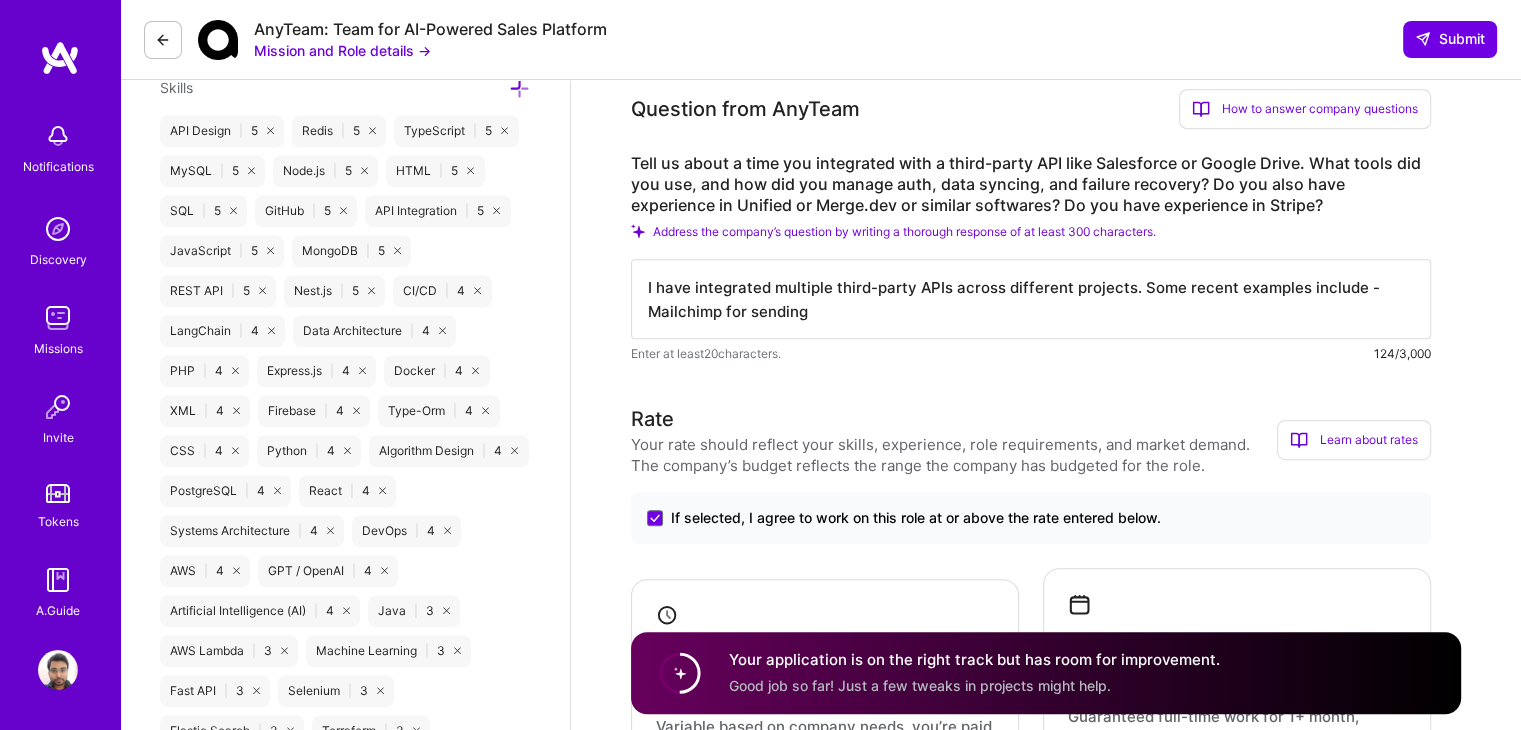 click on "I have integrated multiple third-party APIs across different projects. Some recent examples include -
Mailchimp for sending" at bounding box center [1031, 299] 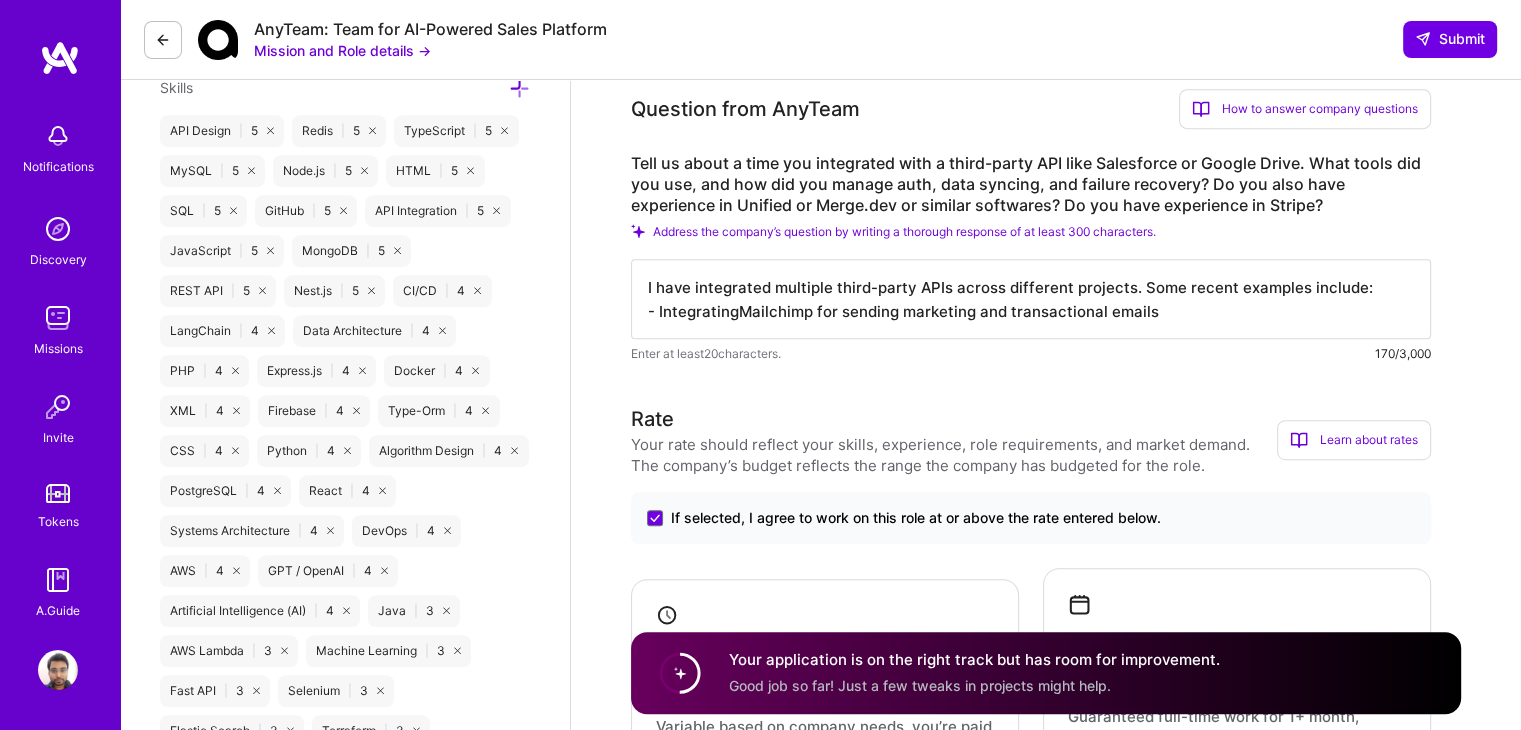 type on "I have integrated multiple third-party APIs across different projects. Some recent examples include:
- Integrating Mailchimp for sending marketing and transactional emails" 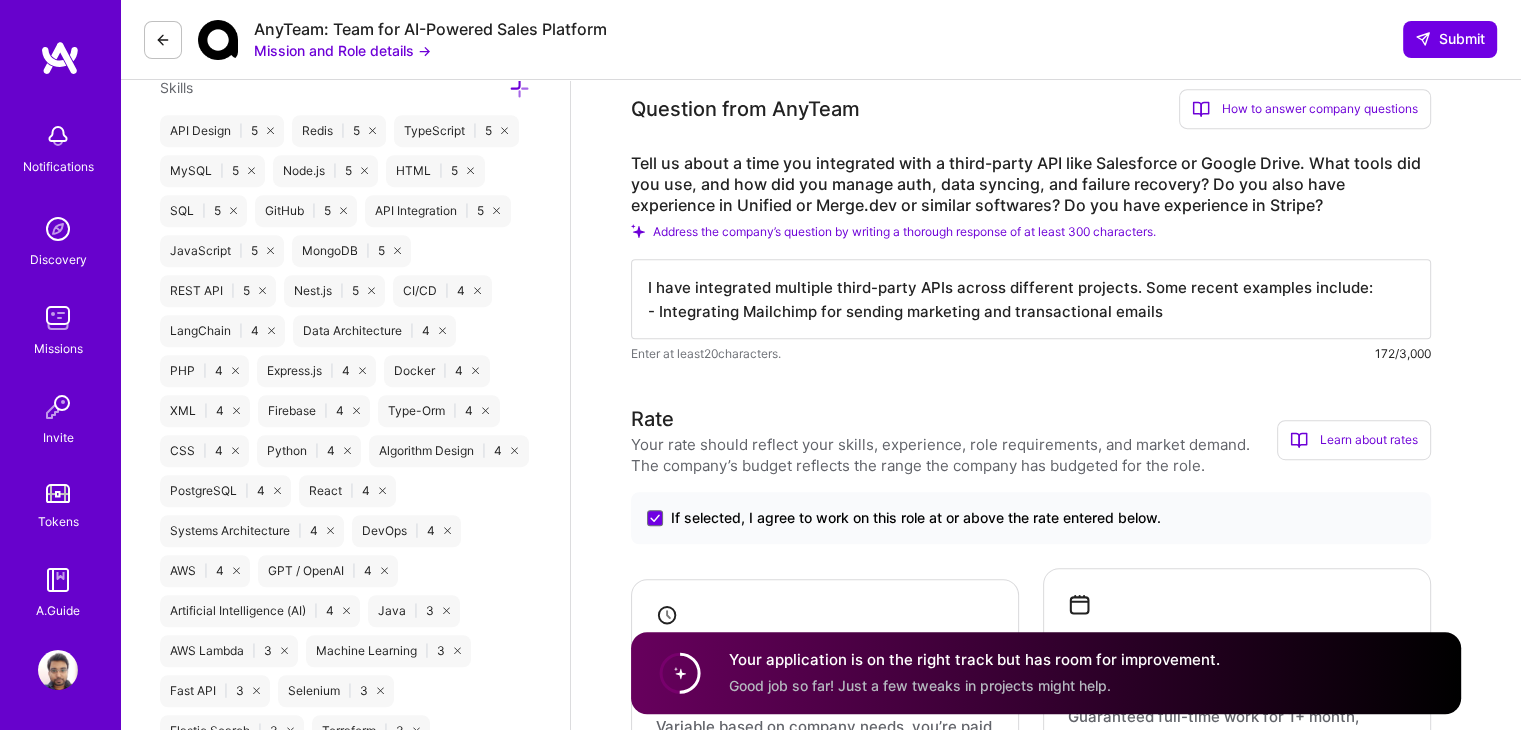 type on "M" 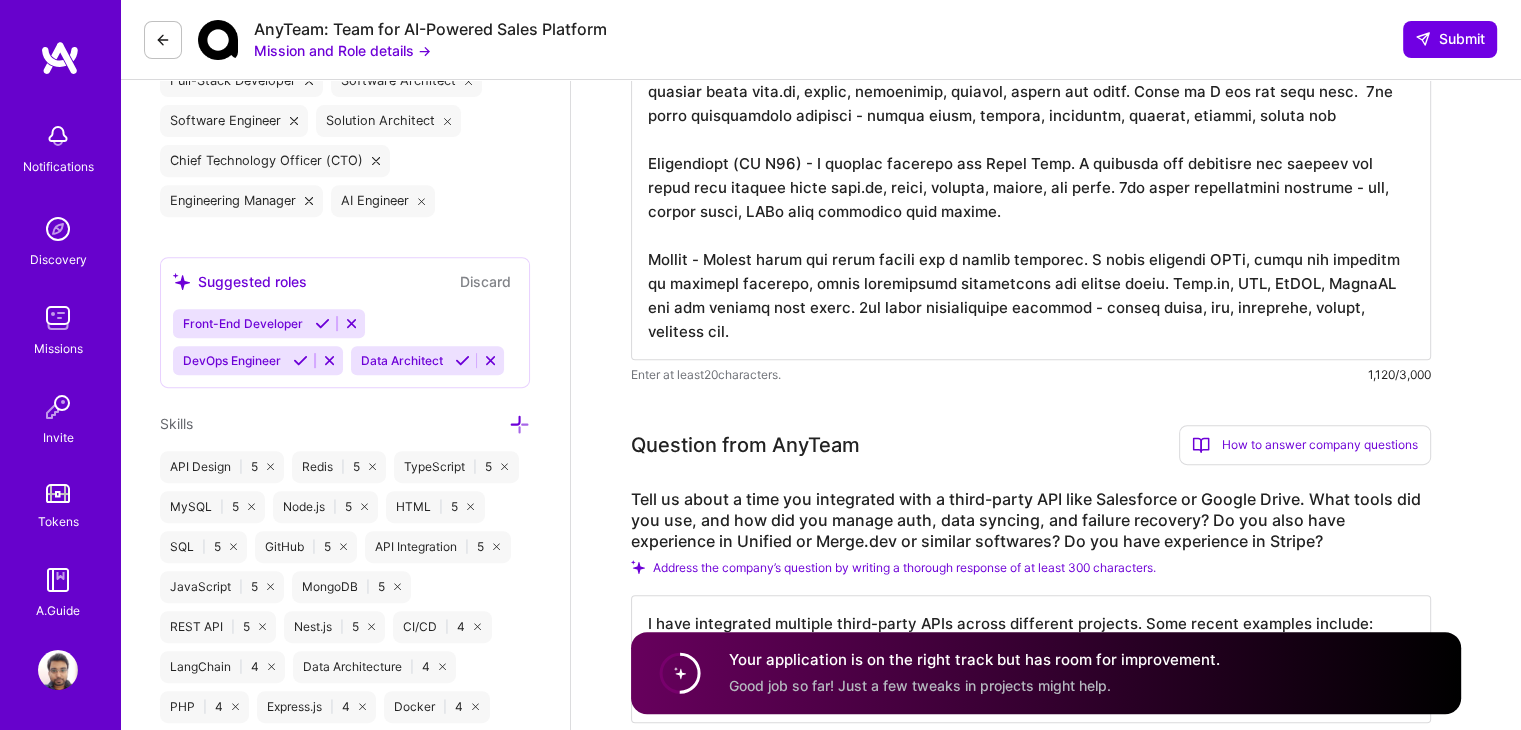 scroll, scrollTop: 788, scrollLeft: 0, axis: vertical 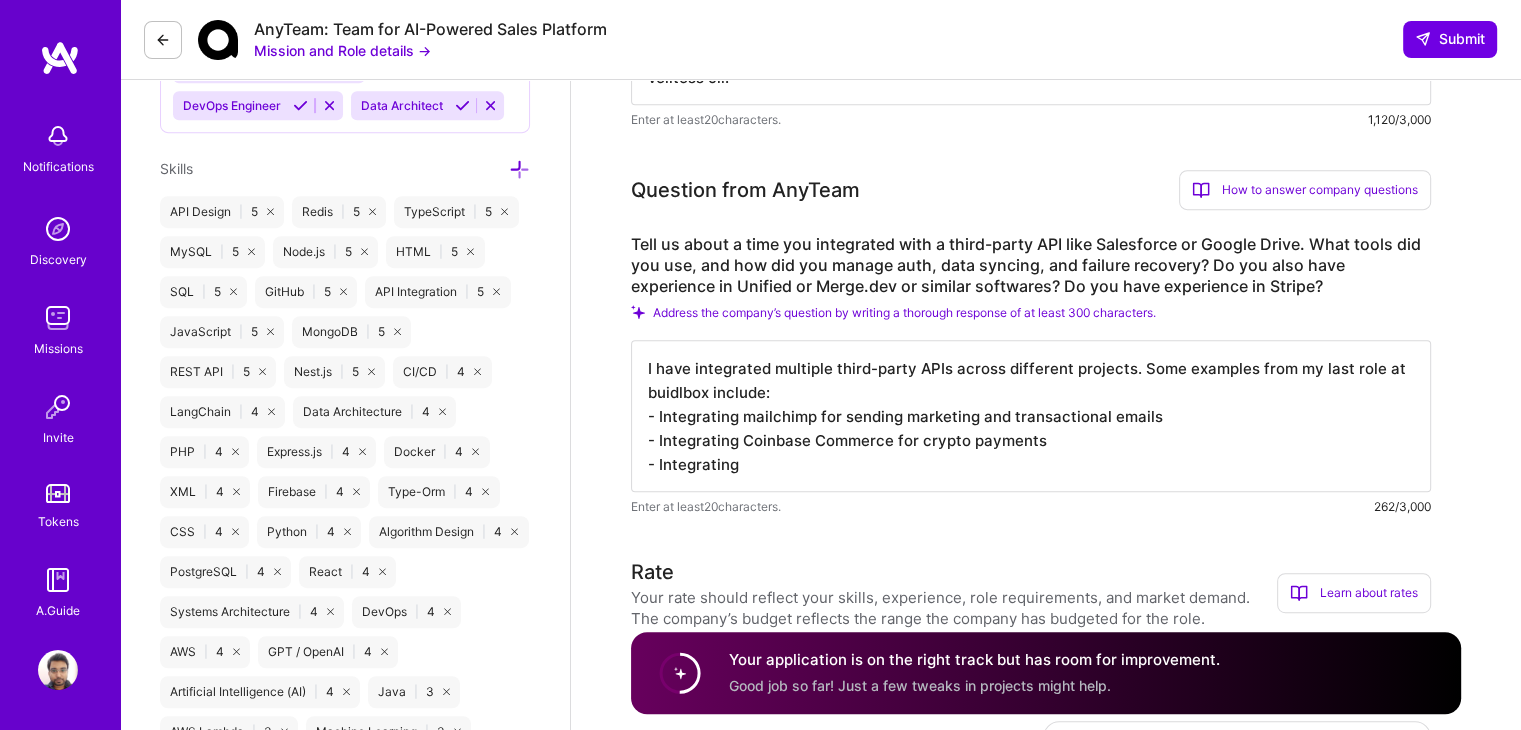 click on "I have integrated multiple third-party APIs across different projects. Some examples from my last role at buidlbox include:
- Integrating mailchimp for sending marketing and transactional emails
- Integrating Coinbase Commerce for crypto payments
- Integrating" at bounding box center [1031, 416] 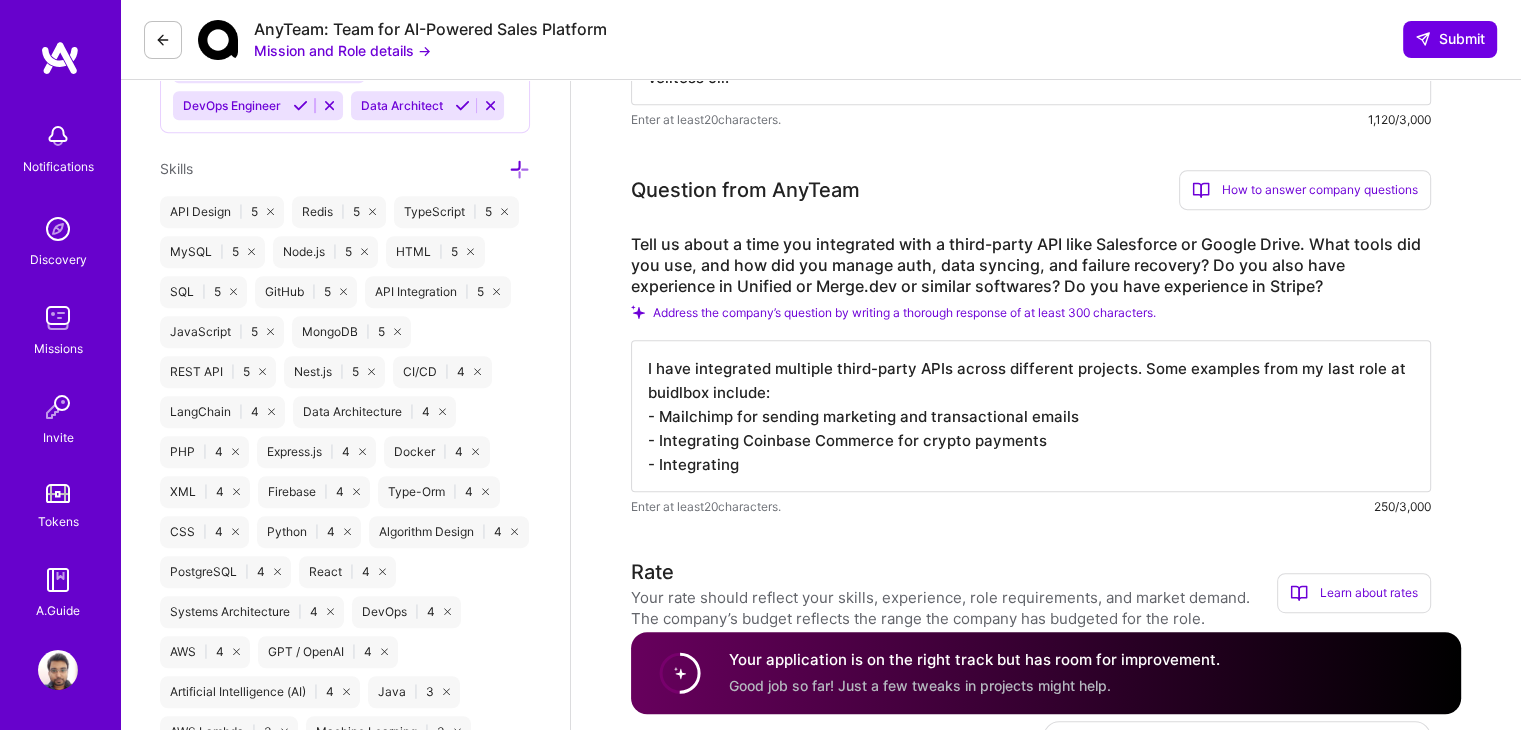 click on "I have integrated multiple third-party APIs across different projects. Some examples from my last role at buidlbox include:
- Mailchimp for sending marketing and transactional emails
- Integrating Coinbase Commerce for crypto payments
- Integrating" at bounding box center (1031, 416) 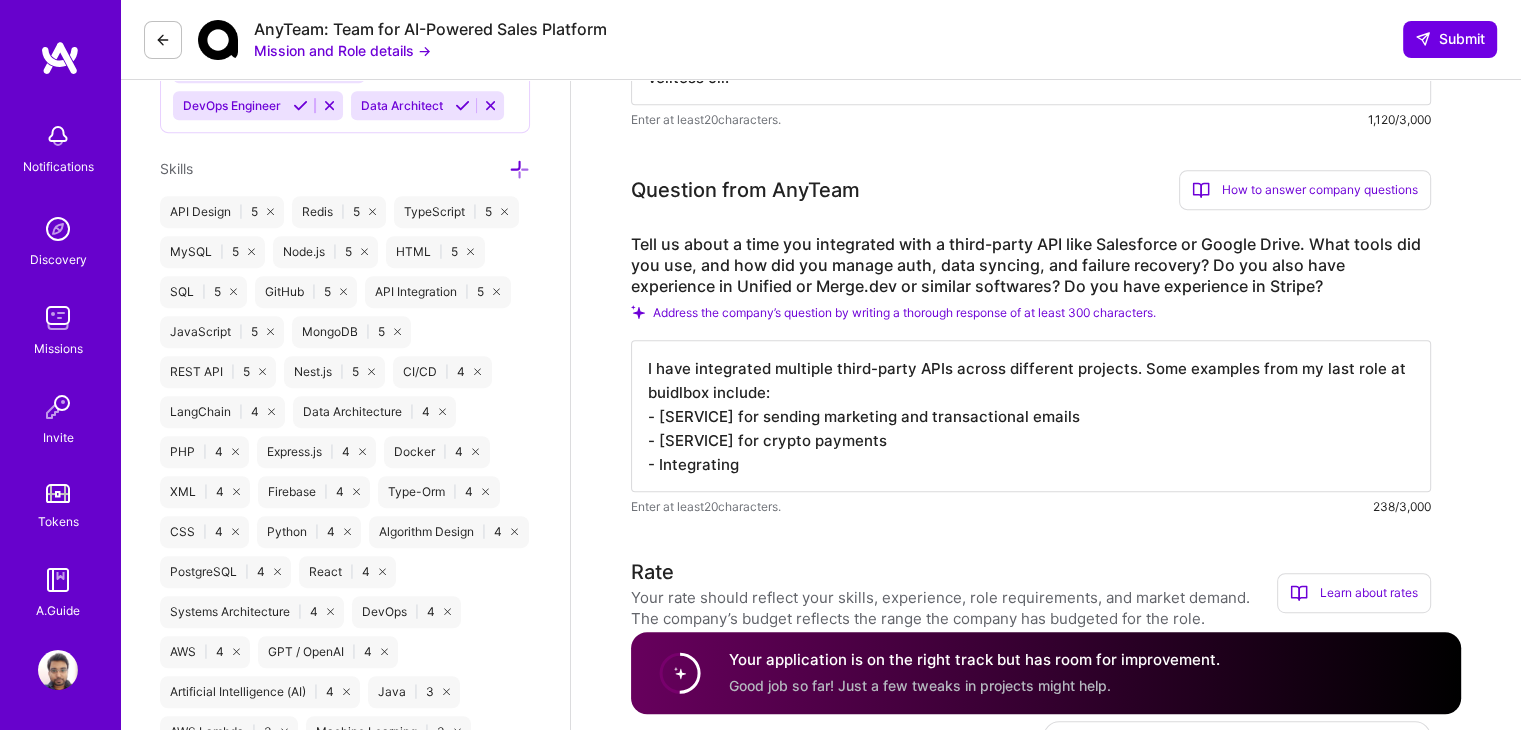click on "I have integrated multiple third-party APIs across different projects. Some examples from my last role at buidlbox include:
- Mailchimp for sending marketing and transactional emails
- Coinbase Commerce for crypto payments
- Integrating" at bounding box center [1031, 416] 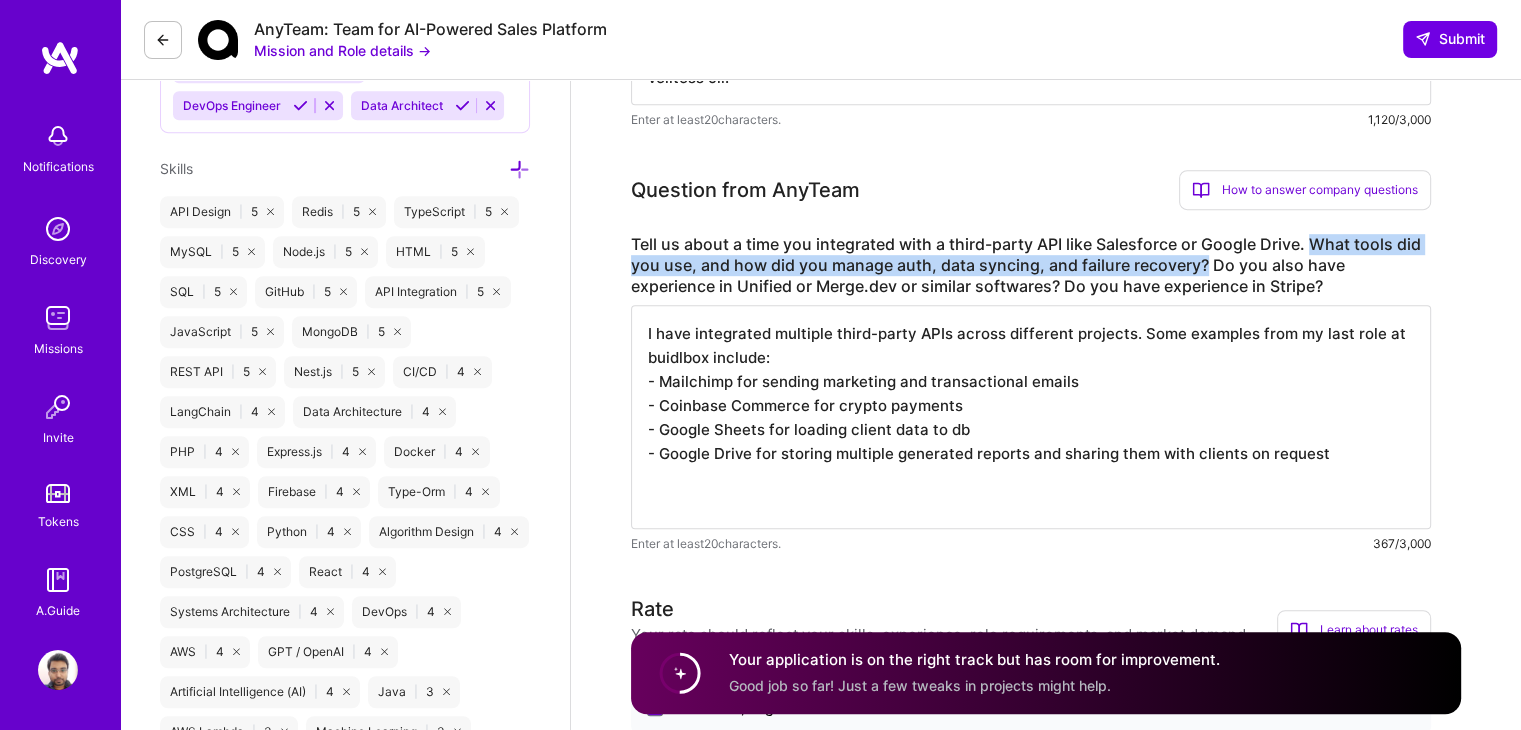 drag, startPoint x: 1312, startPoint y: 237, endPoint x: 1200, endPoint y: 276, distance: 118.595955 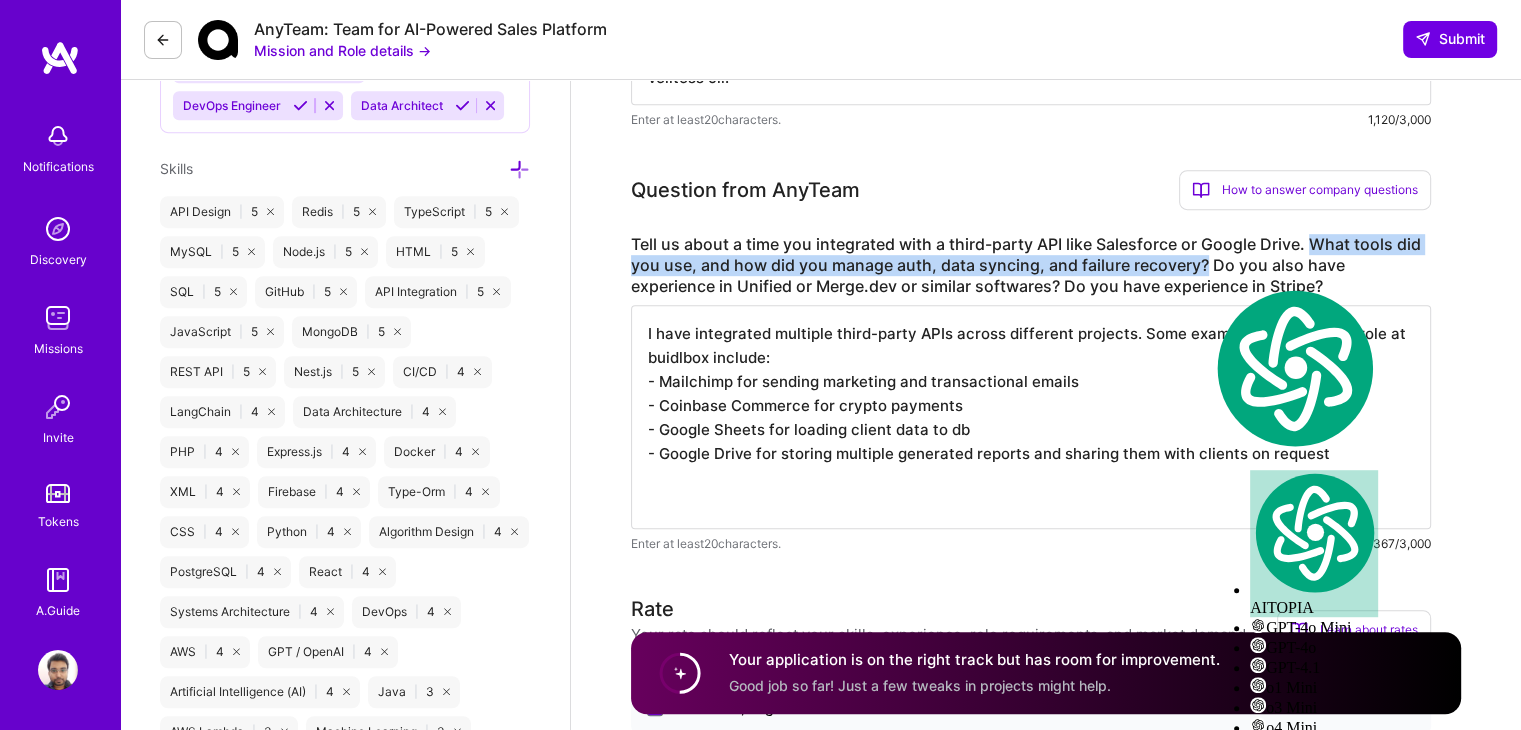 copy on "What tools did you use, and how did you manage auth, data syncing, and failure recovery?" 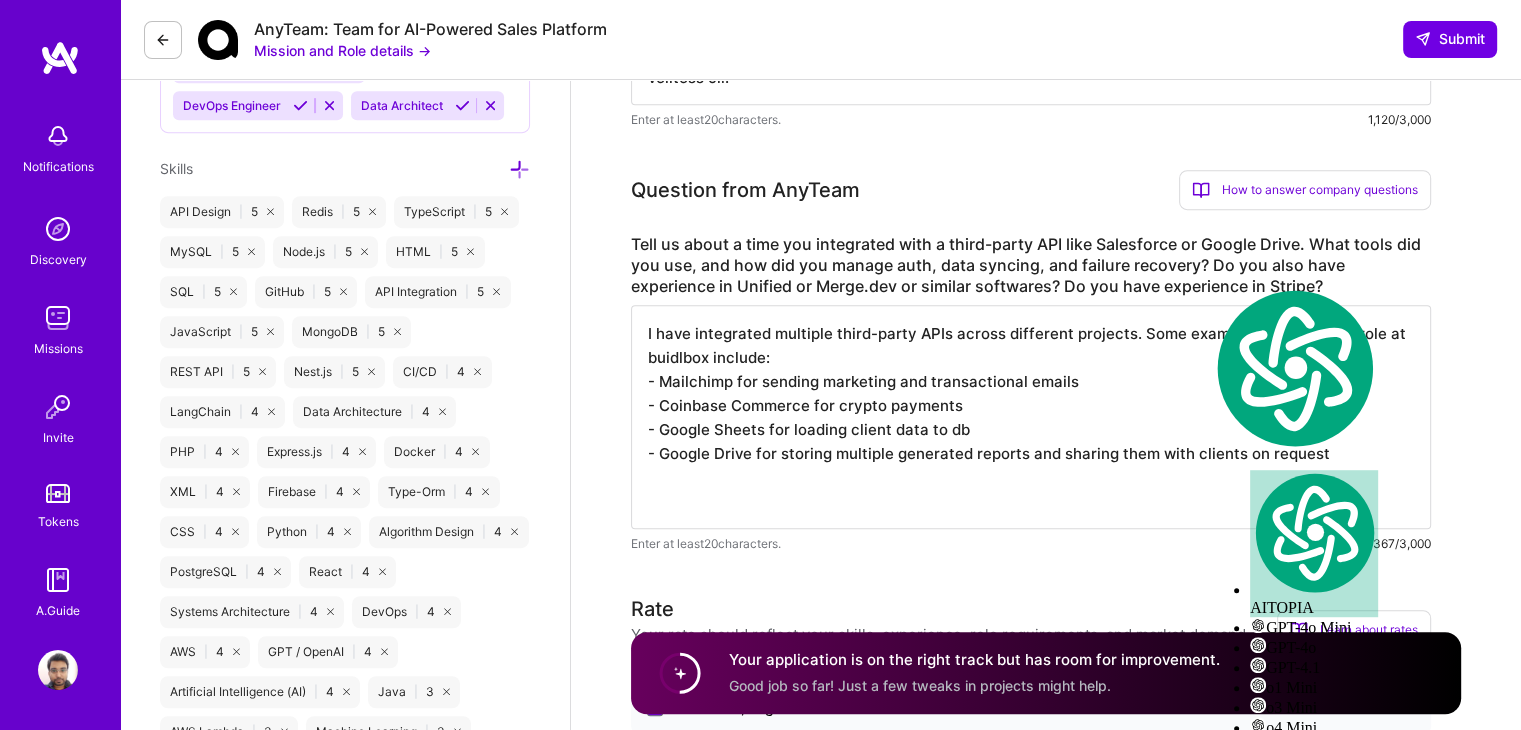 click on "Tell us about a time you integrated with a third-party API like Salesforce or Google Drive. What tools did you use, and how did you manage auth, data syncing, and failure recovery? Do you also have experience in Unified or Merge.dev or similar softwares? Do you have experience in Stripe?" at bounding box center (1031, 265) 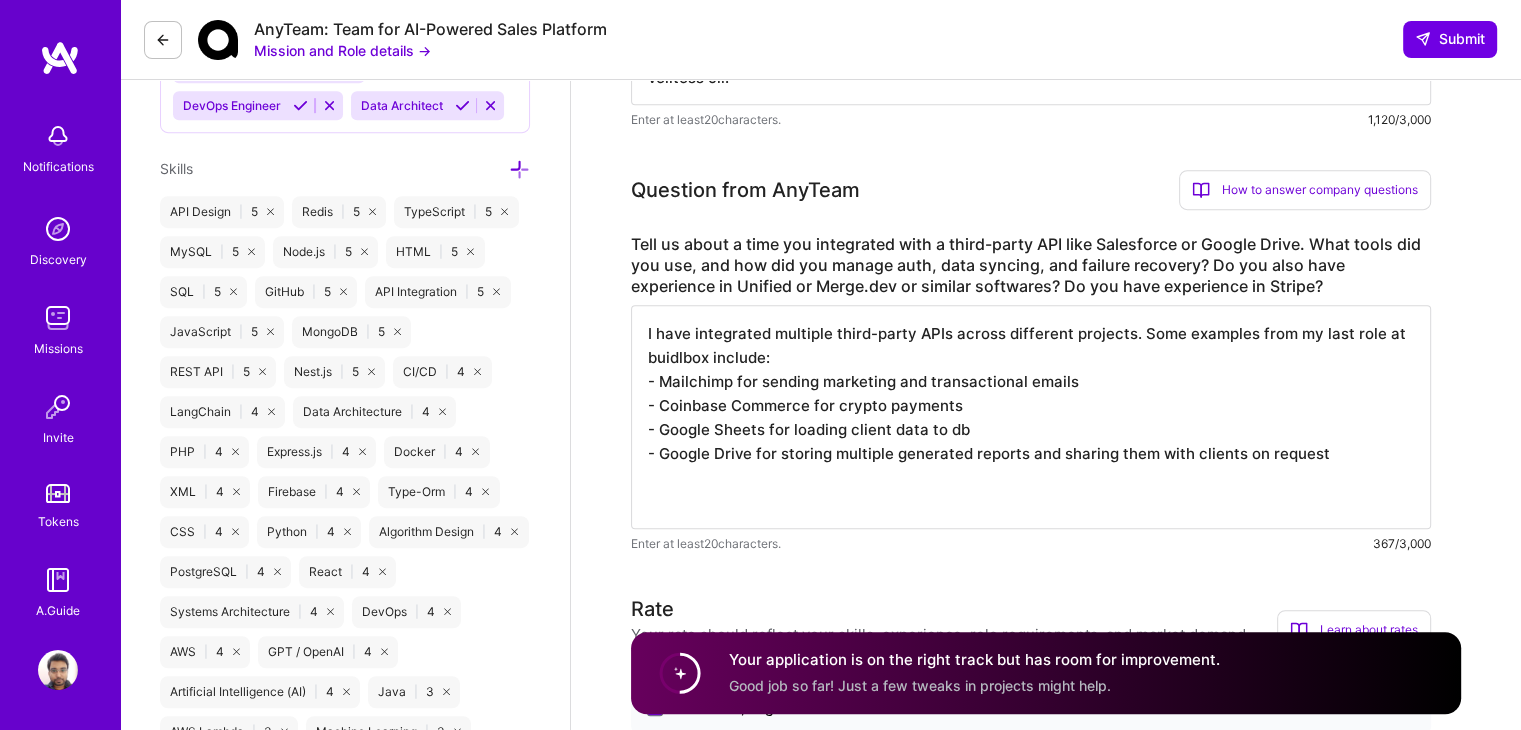 click at bounding box center (58, 318) 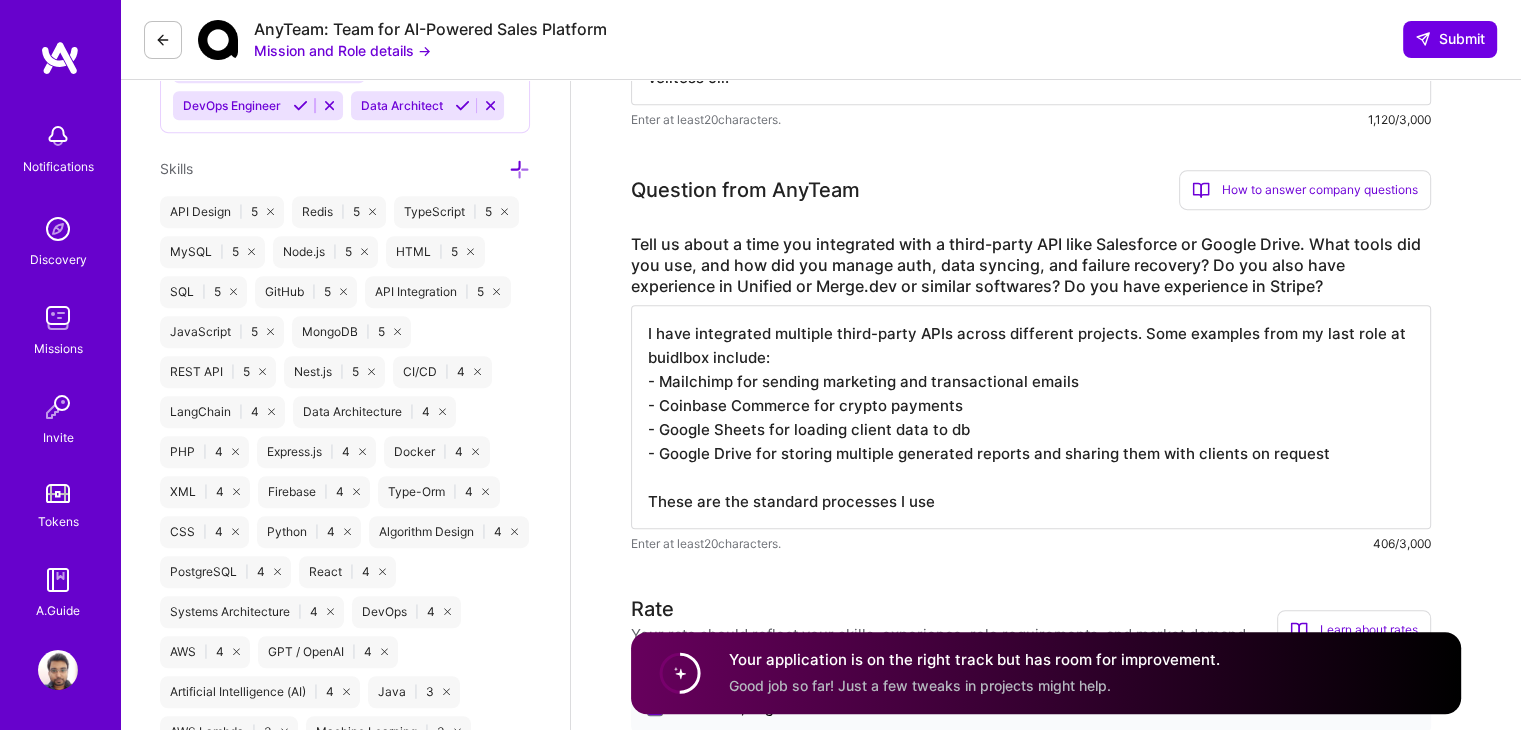 click on "I have integrated multiple third-party APIs across different projects. Some examples from my last role at buidlbox include:
- Mailchimp for sending marketing and transactional emails
- Coinbase Commerce for crypto payments
- Google Sheets for loading client data to db
- Google Drive for storing multiple generated reports and sharing them with clients on request
These are the standard processes I use" at bounding box center (1031, 417) 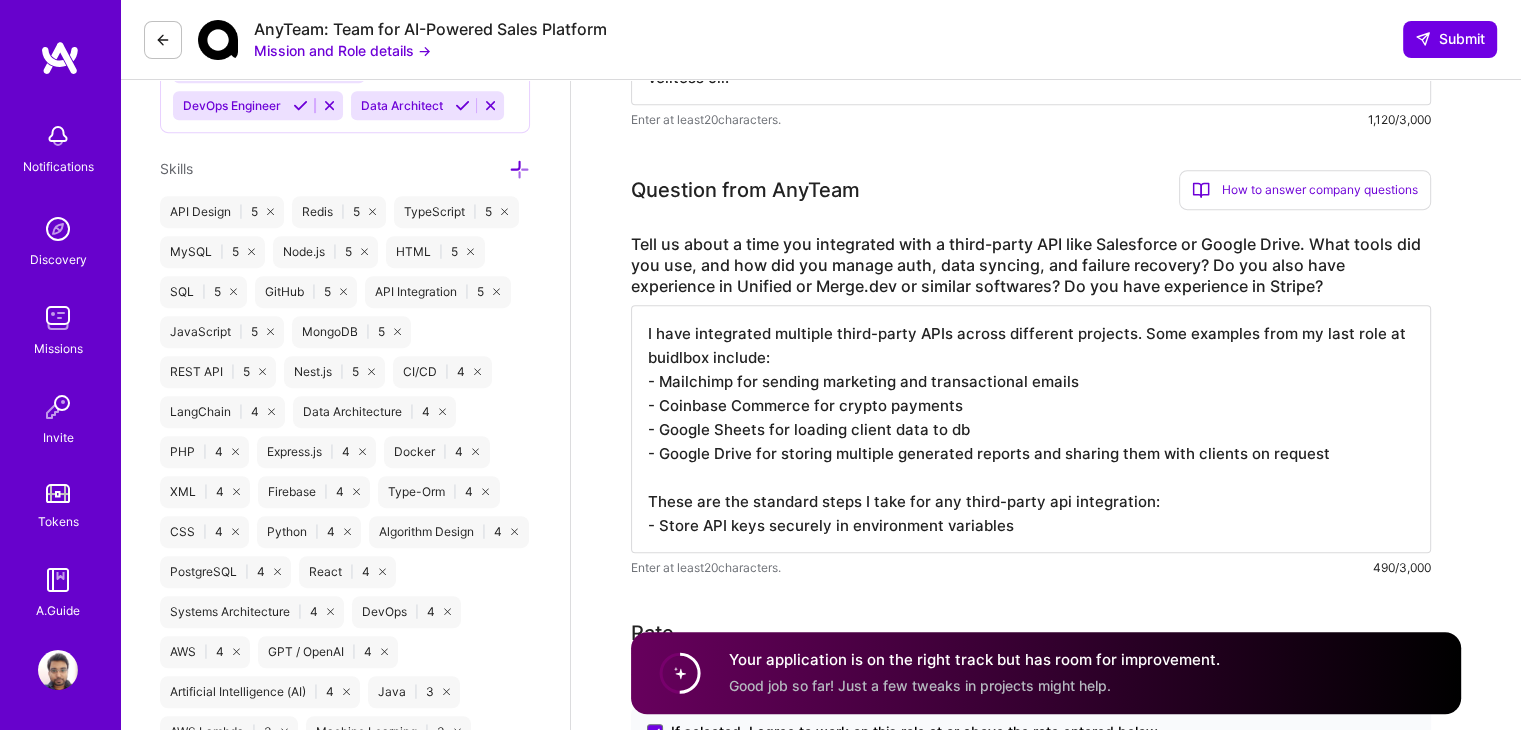scroll, scrollTop: 1, scrollLeft: 0, axis: vertical 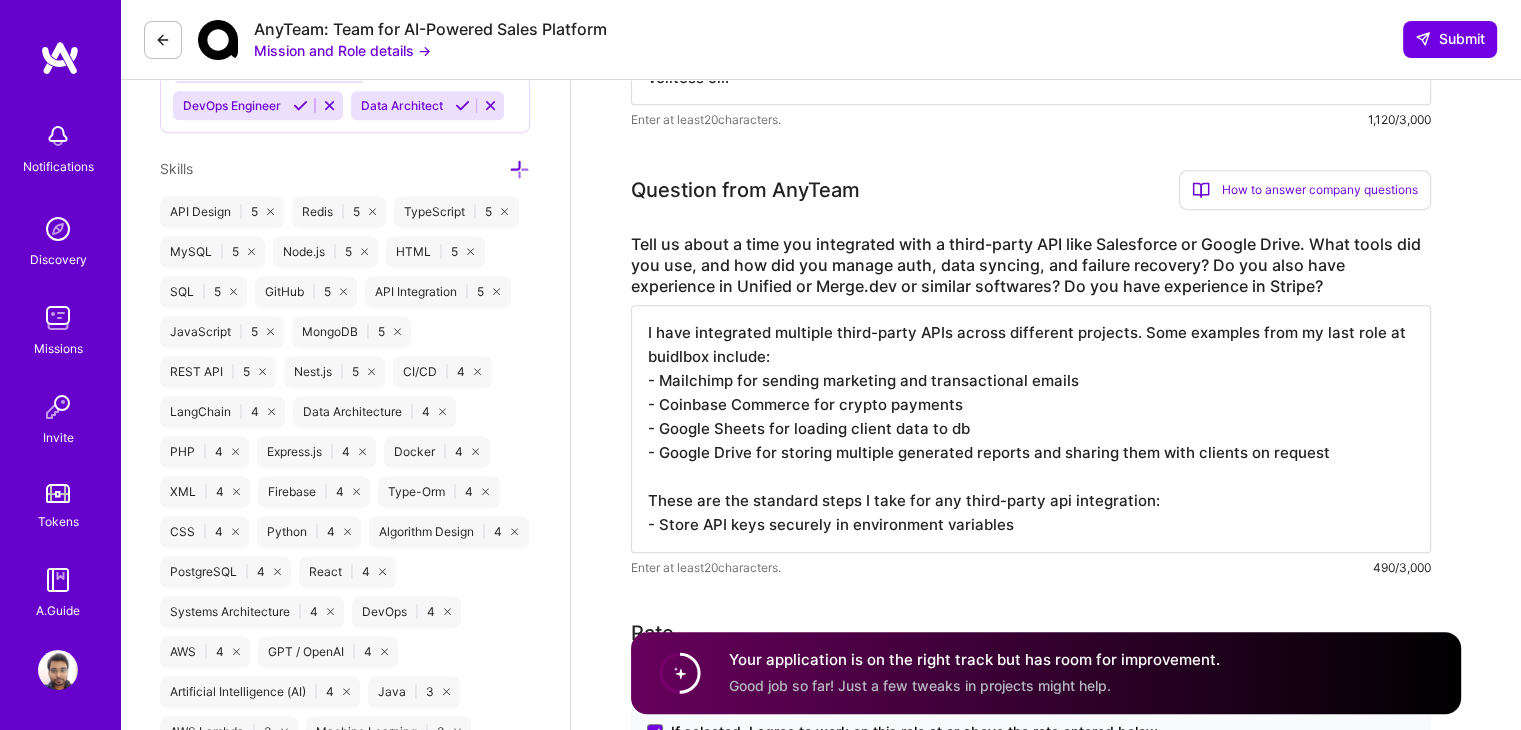 drag, startPoint x: 848, startPoint y: 531, endPoint x: 1028, endPoint y: 531, distance: 180 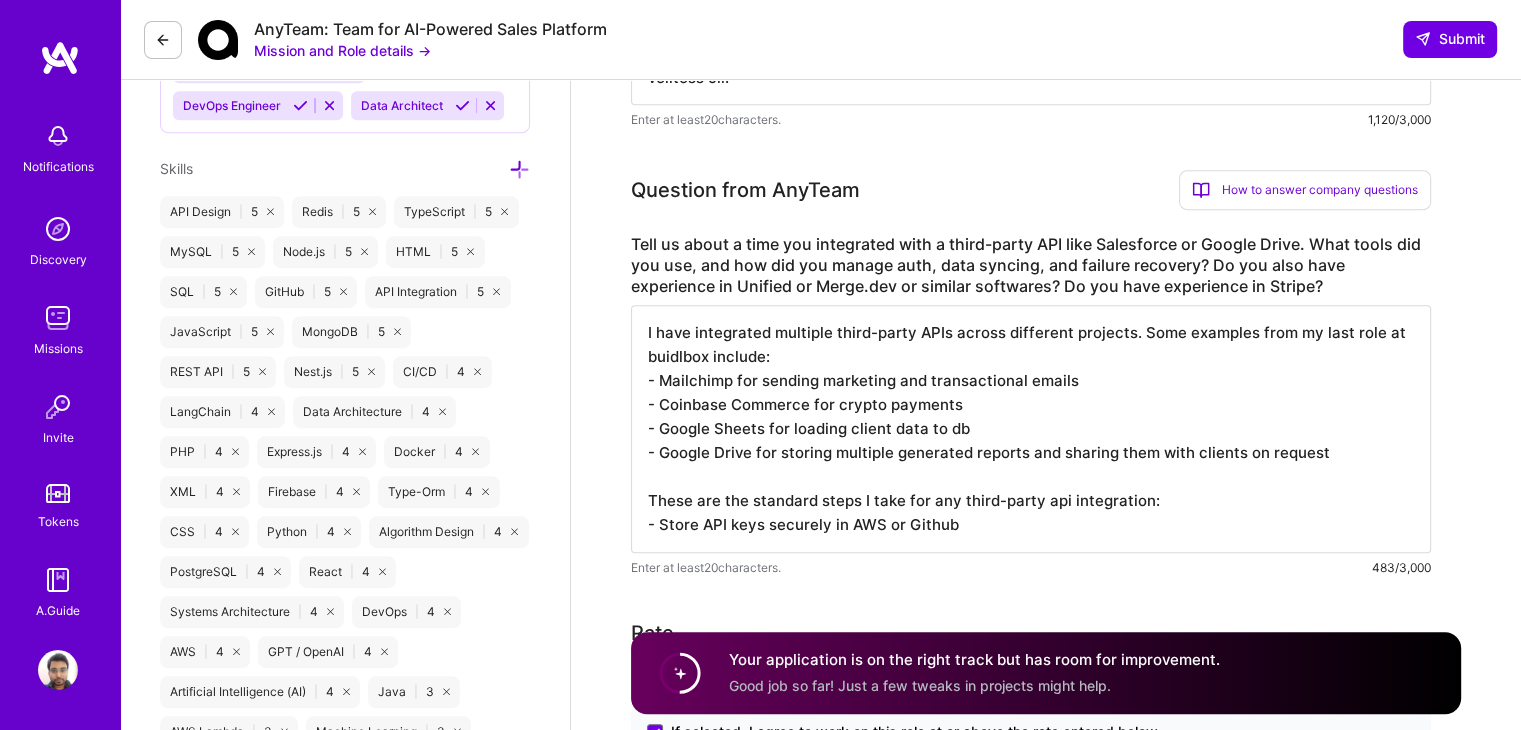 click on "I have integrated multiple third-party APIs across different projects. Some examples from my last role at buidlbox include:
- Mailchimp for sending marketing and transactional emails
- Coinbase Commerce for crypto payments
- Google Sheets for loading client data to db
- Google Drive for storing multiple generated reports and sharing them with clients on request
These are the standard steps I take for any third-party api integration:
- Store API keys securely in AWS or Github" at bounding box center (1031, 429) 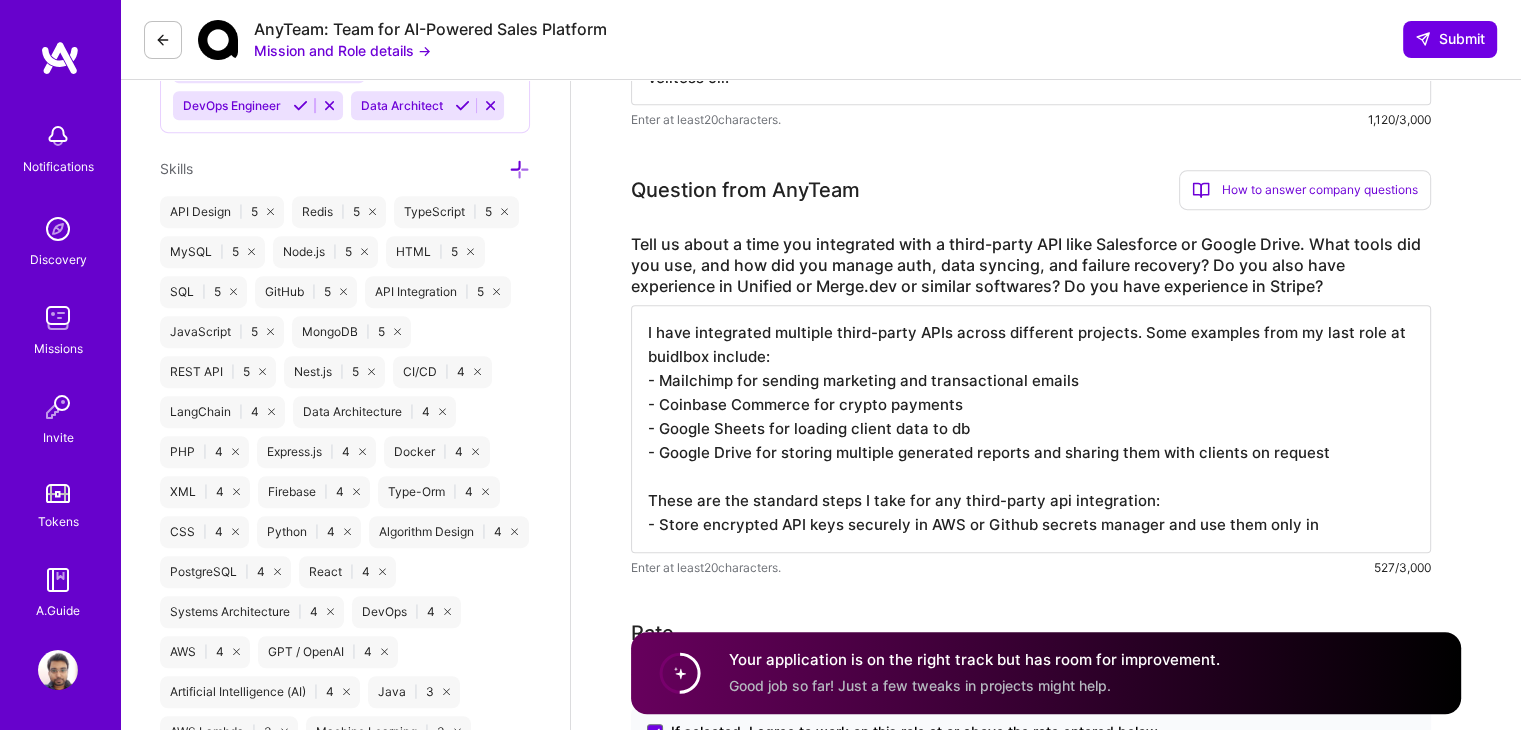 type on "I have integrated multiple third-party APIs across different projects. Some examples from my last role at buidlbox include:
- Mailchimp for sending marketing and transactional emails
- Coinbase Commerce for crypto payments
- Google Sheets for loading client data to db
- Google Drive for storing multiple generated reports and sharing them with clients on request
These are the standard steps I take for any third-party api integration:
- Store encrypted API keys securely in AWS or Github secrets manager and use them only as environment variables
- Have a standard script to rotate API keys periodically
- Use different auth keys for different development environments
- I find webhooks to be the best medium for data syncing, but depending on the use case polling or cron jobs can help too
- Keep track of idempotent states if needed by handling any duplicate sync calls, eg, in case of payment systems
- Depending on the use case put any incoming webhook requests in a queue and use them only as environment variables" 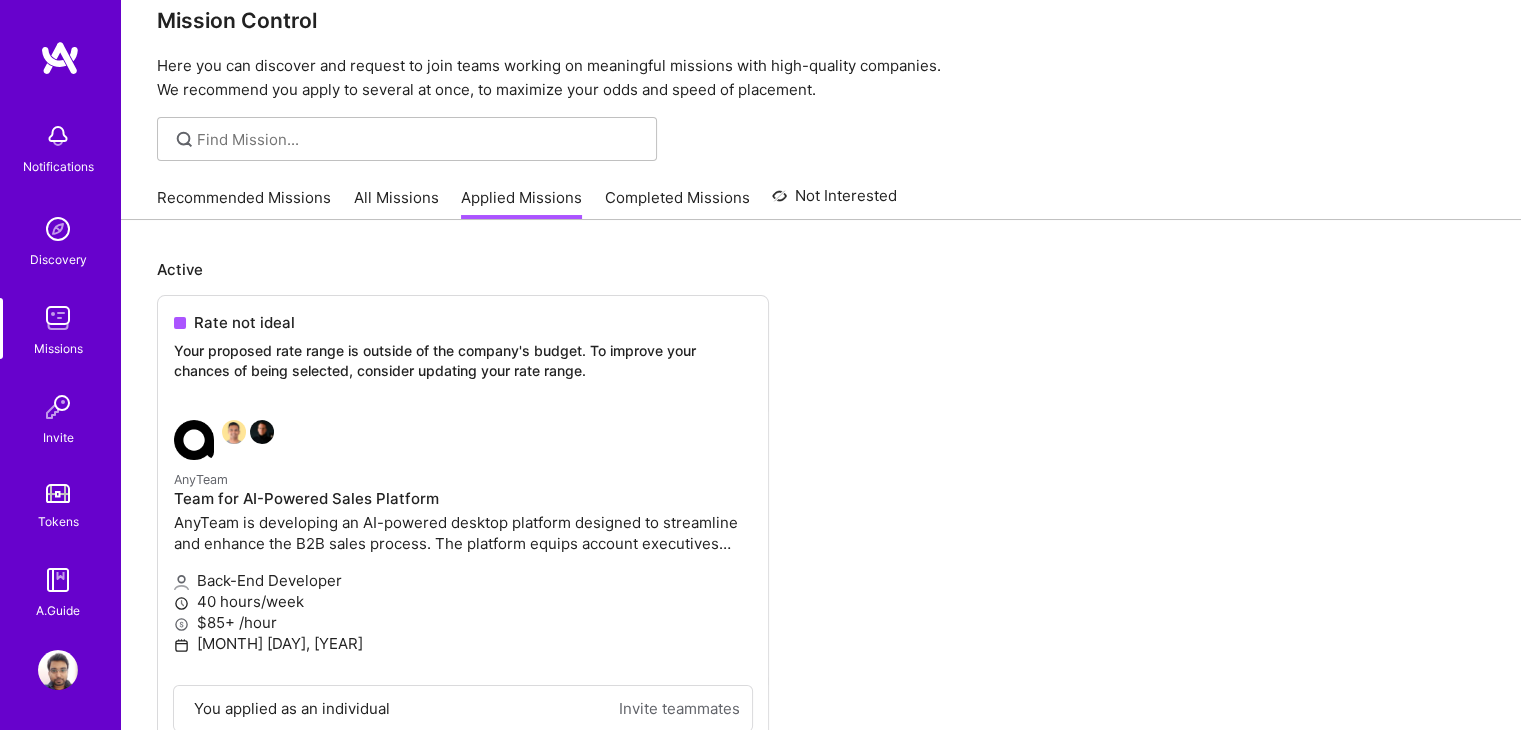 scroll, scrollTop: 55, scrollLeft: 0, axis: vertical 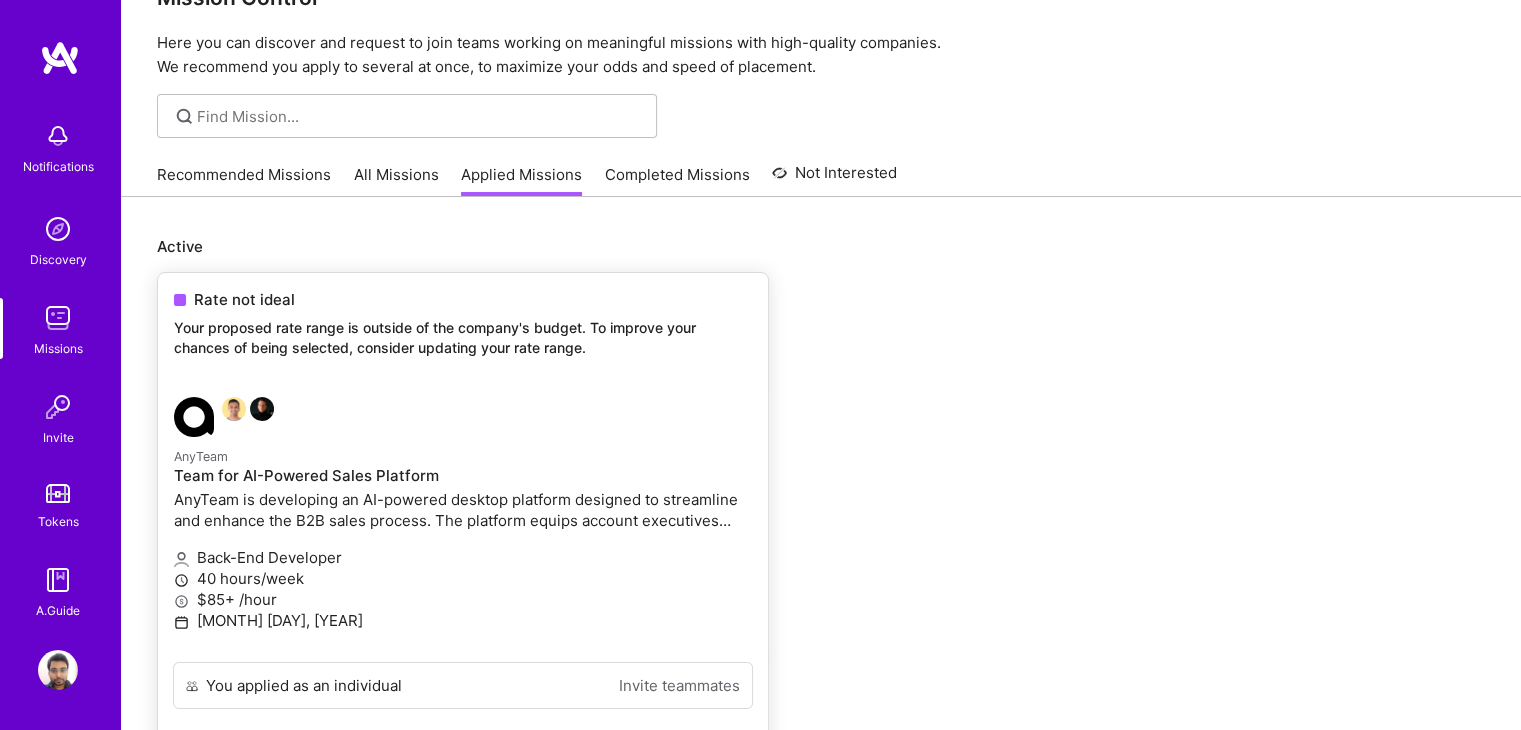 click at bounding box center (366, 417) 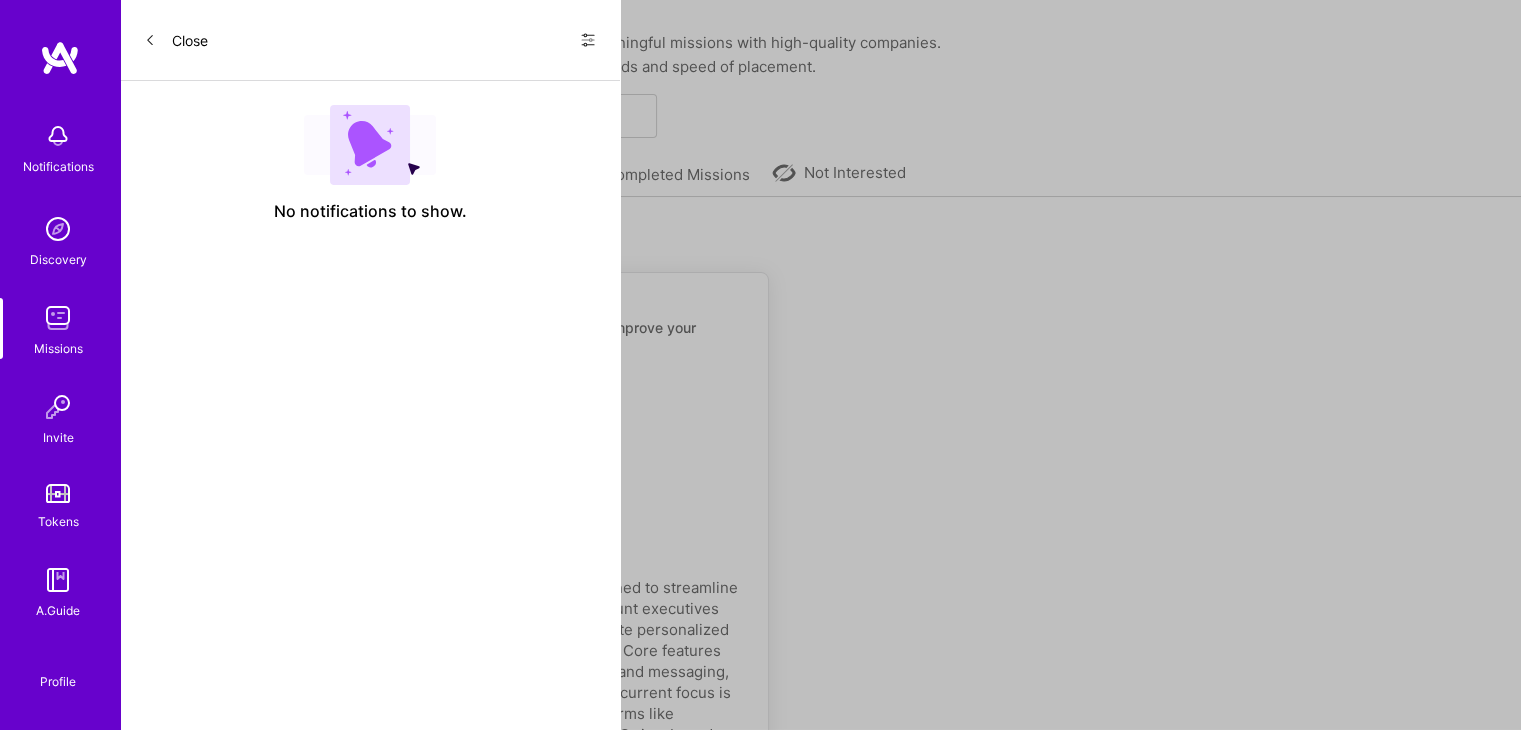 scroll, scrollTop: 0, scrollLeft: 0, axis: both 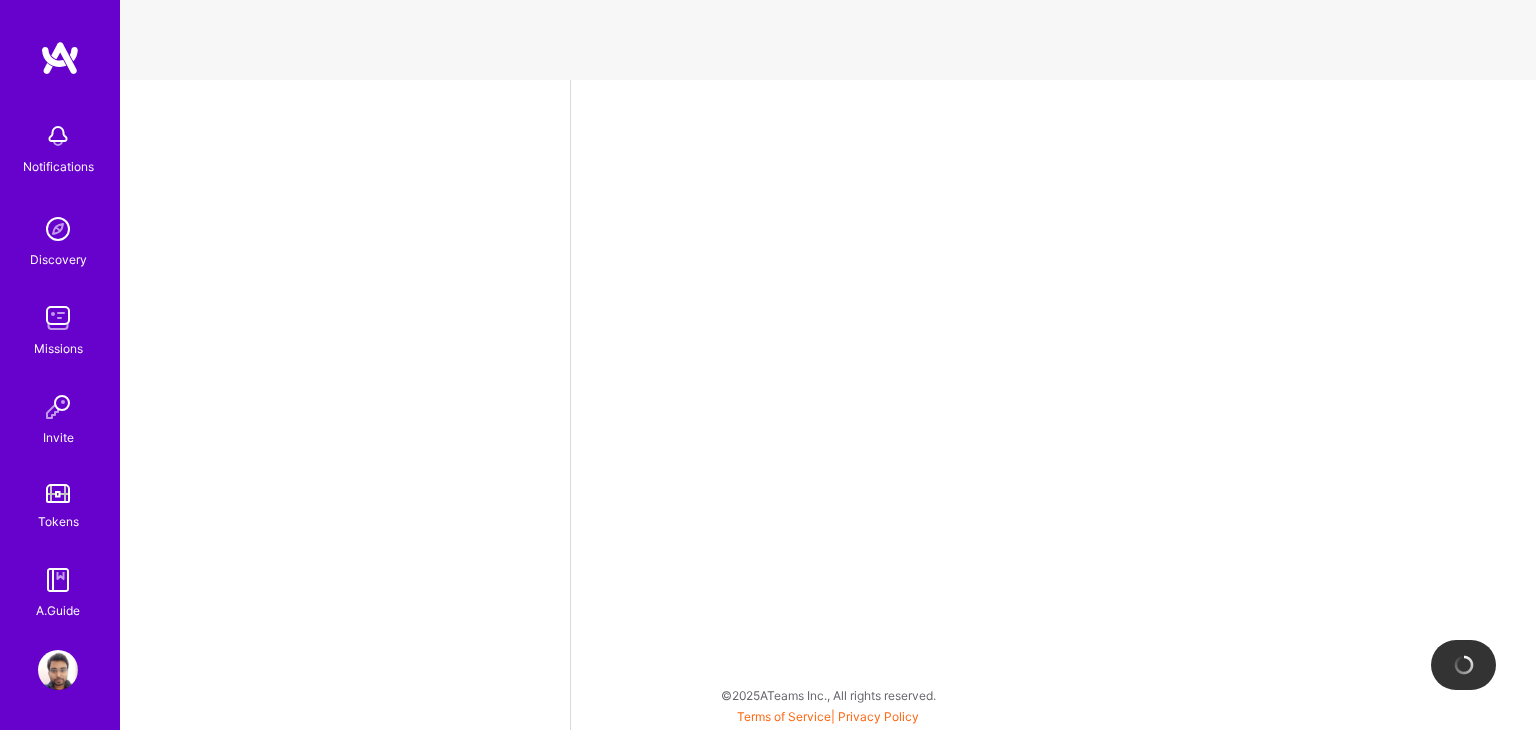select on "IN" 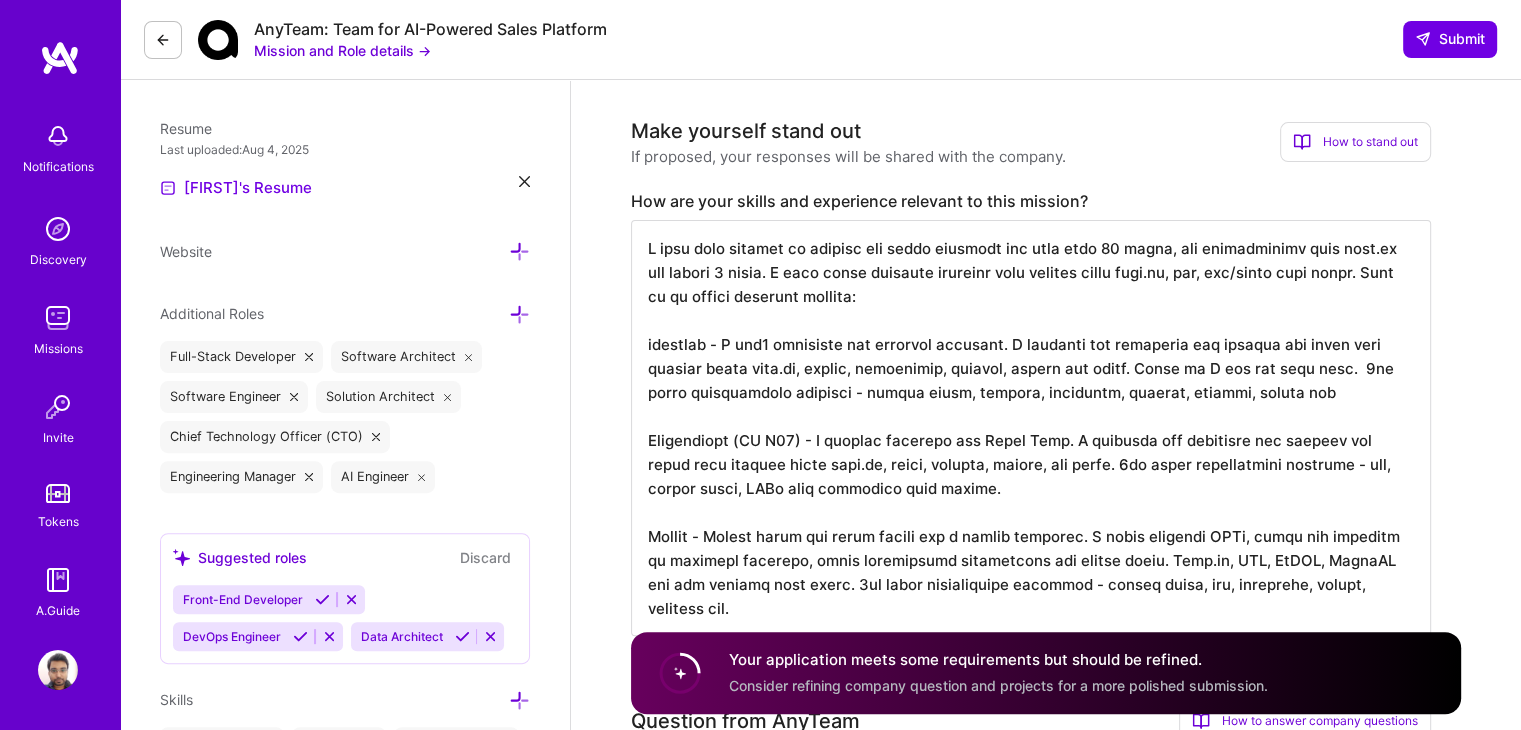 scroll, scrollTop: 518, scrollLeft: 0, axis: vertical 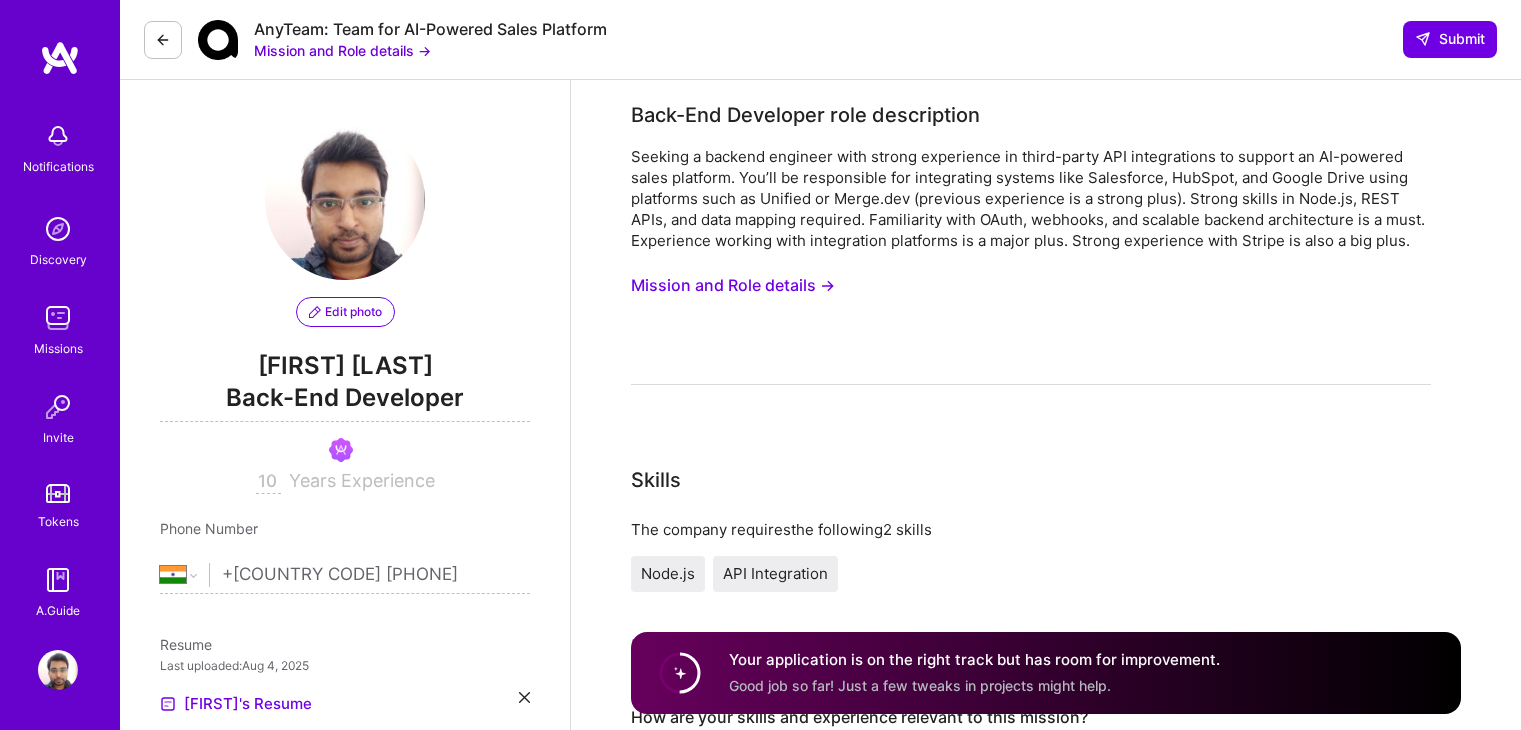 select on "IN" 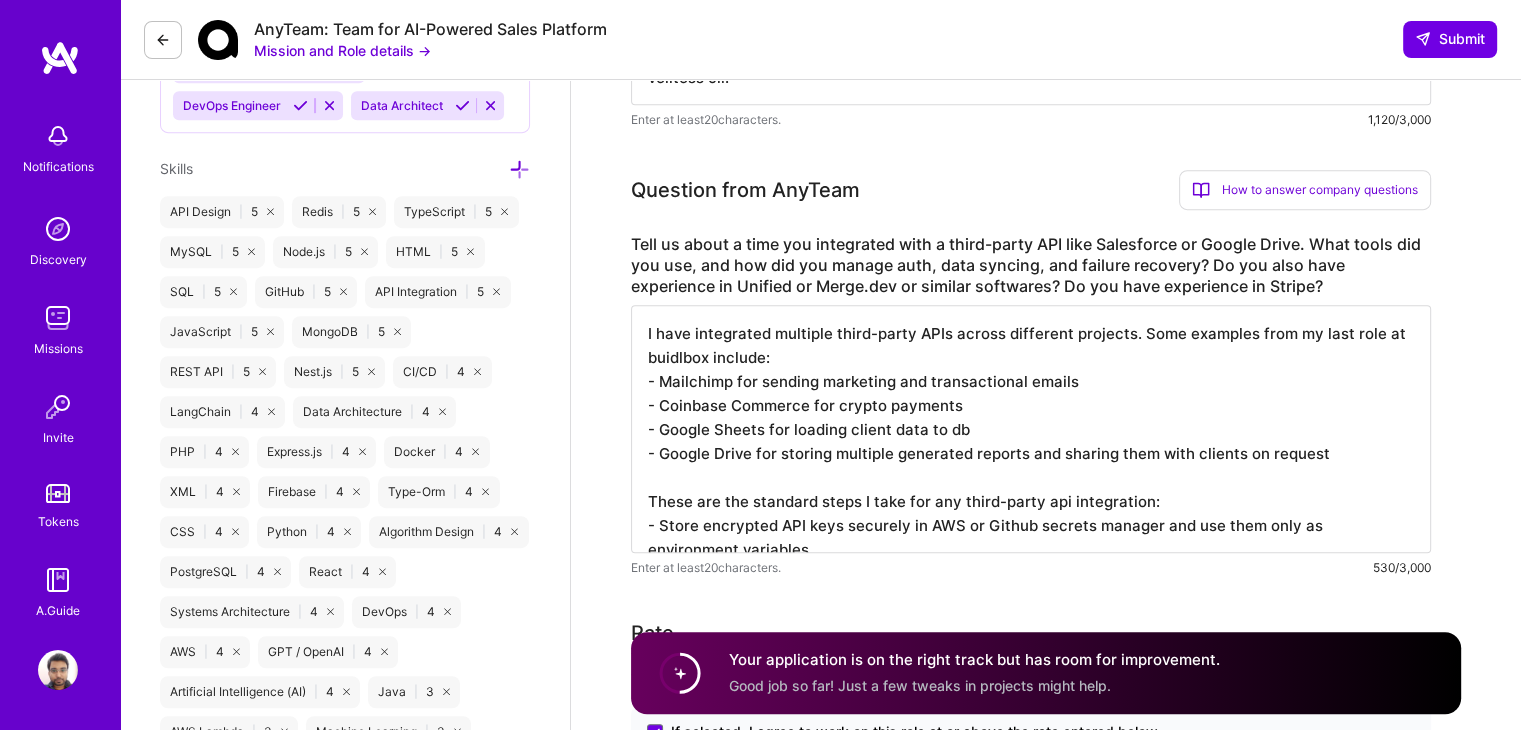scroll, scrollTop: 1, scrollLeft: 0, axis: vertical 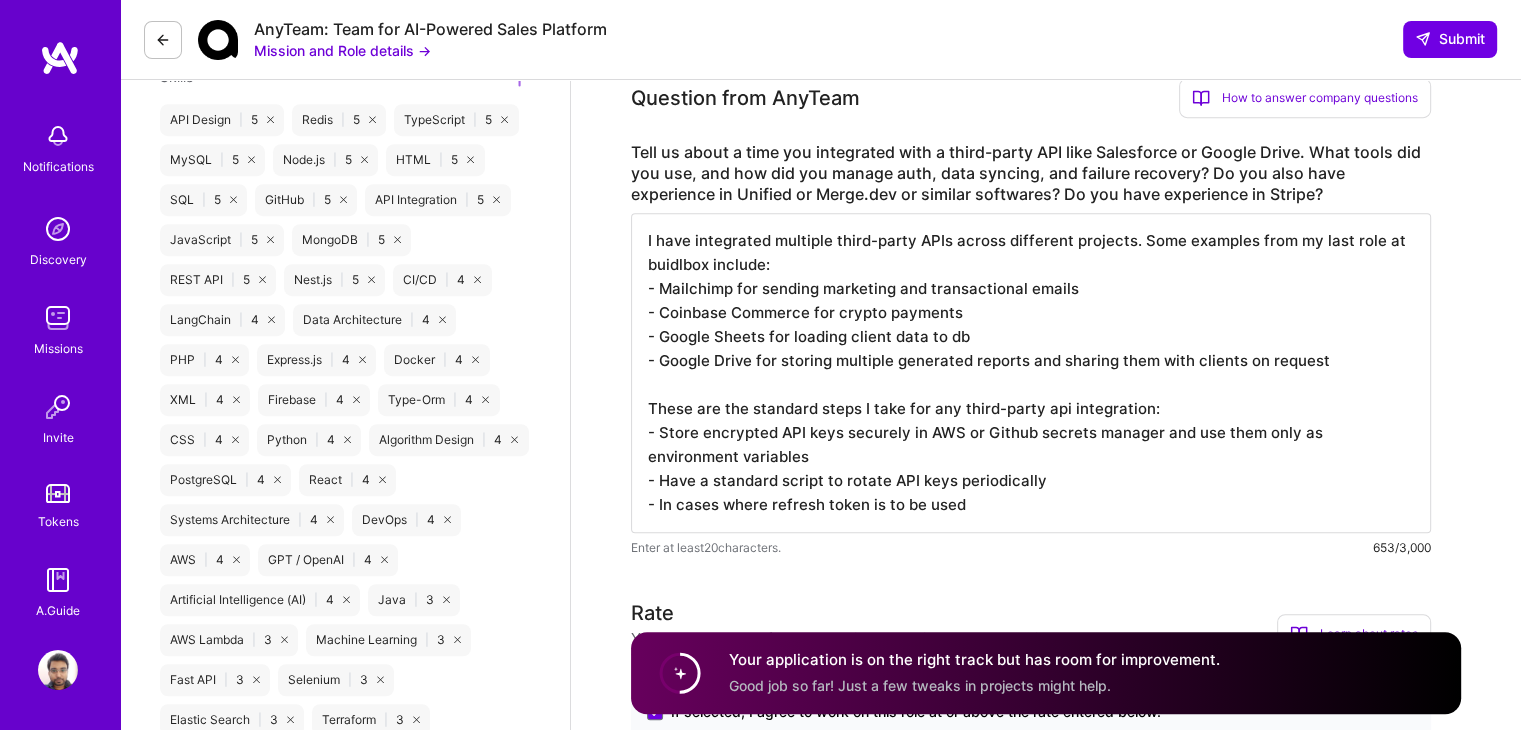 click on "I have integrated multiple third-party APIs across different projects. Some examples from my last role at buidlbox include:
- Mailchimp for sending marketing and transactional emails
- Coinbase Commerce for crypto payments
- Google Sheets for loading client data to db
- Google Drive for storing multiple generated reports and sharing them with clients on request
These are the standard steps I take for any third-party api integration:
- Store encrypted API keys securely in AWS or Github secrets manager and use them only as environment variables
- Have a standard script to rotate API keys periodically
- In cases where refresh token is to be used" at bounding box center [1031, 373] 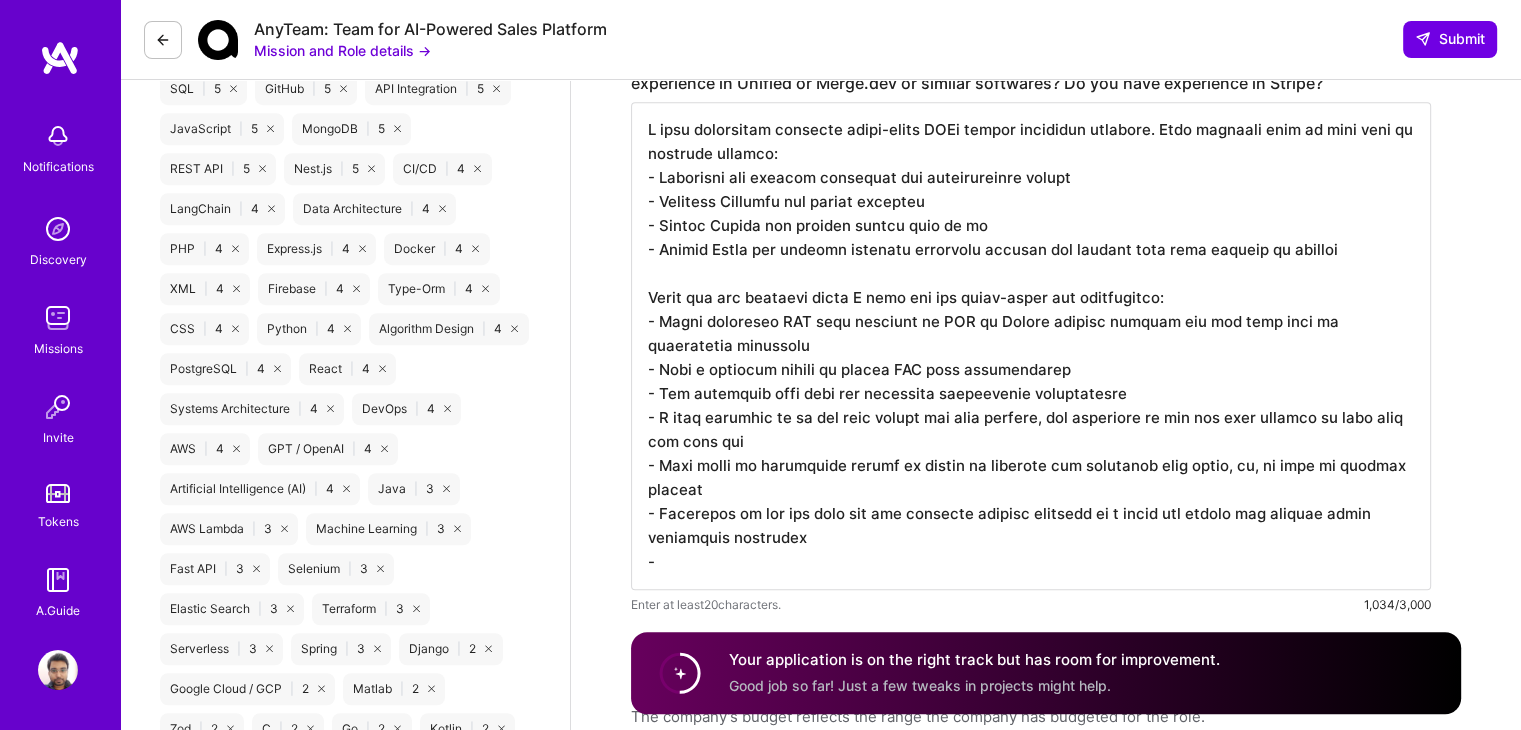 scroll, scrollTop: 1258, scrollLeft: 0, axis: vertical 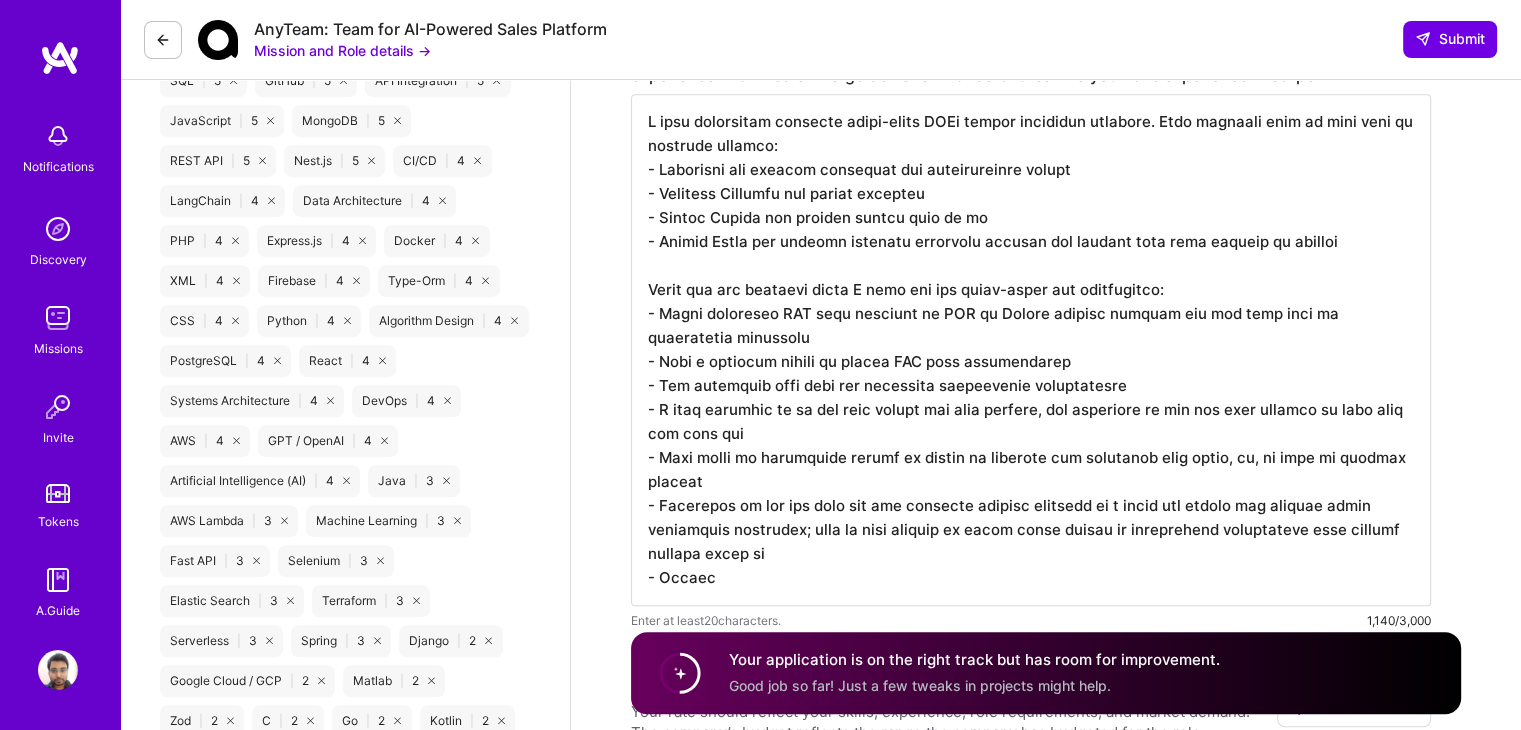 type on "I have integrated multiple third-party APIs across different projects. Some examples from my last role at buidlbox include:
- Mailchimp for sending marketing and transactional emails
- Coinbase Commerce for crypto payments
- Google Sheets for loading client data to db
- Google Drive for storing multiple generated reports and sharing them with clients on request
These are the standard steps I take for any third-party api integration:
- Store encrypted API keys securely in AWS or Github secrets manager and use them only as environment variables
- Have a standard script to rotate API keys periodically
- Use different auth keys for different development environments
- I find webhooks to be the best medium for data syncing, but depending on the use case polling or cron jobs can help too
- Keep track of idempotent states if needed by handling any duplicate sync calls, eg, in case of payment systems
- Depending on the use case put any incoming webhook requests in a queue and remove the request after successful..." 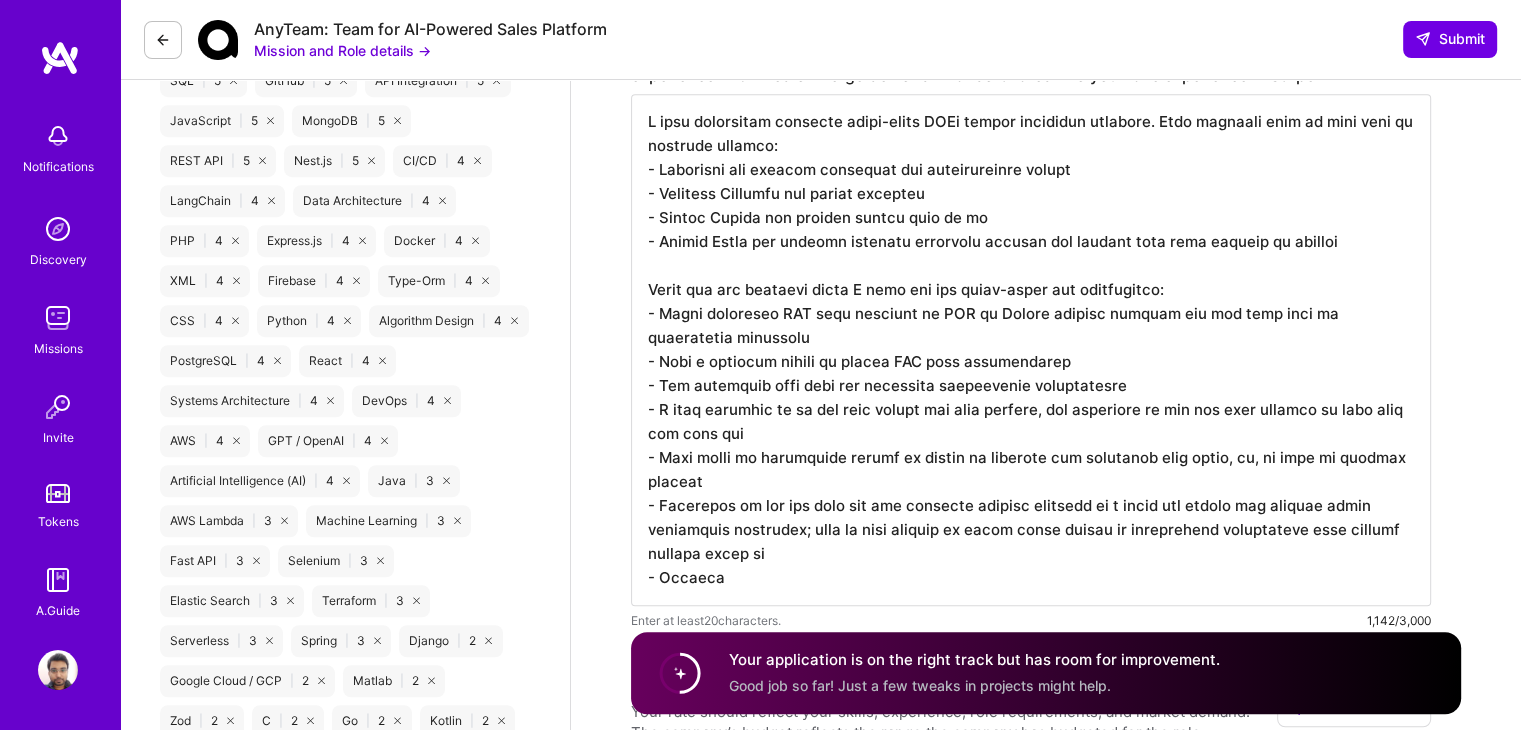 scroll, scrollTop: 0, scrollLeft: 0, axis: both 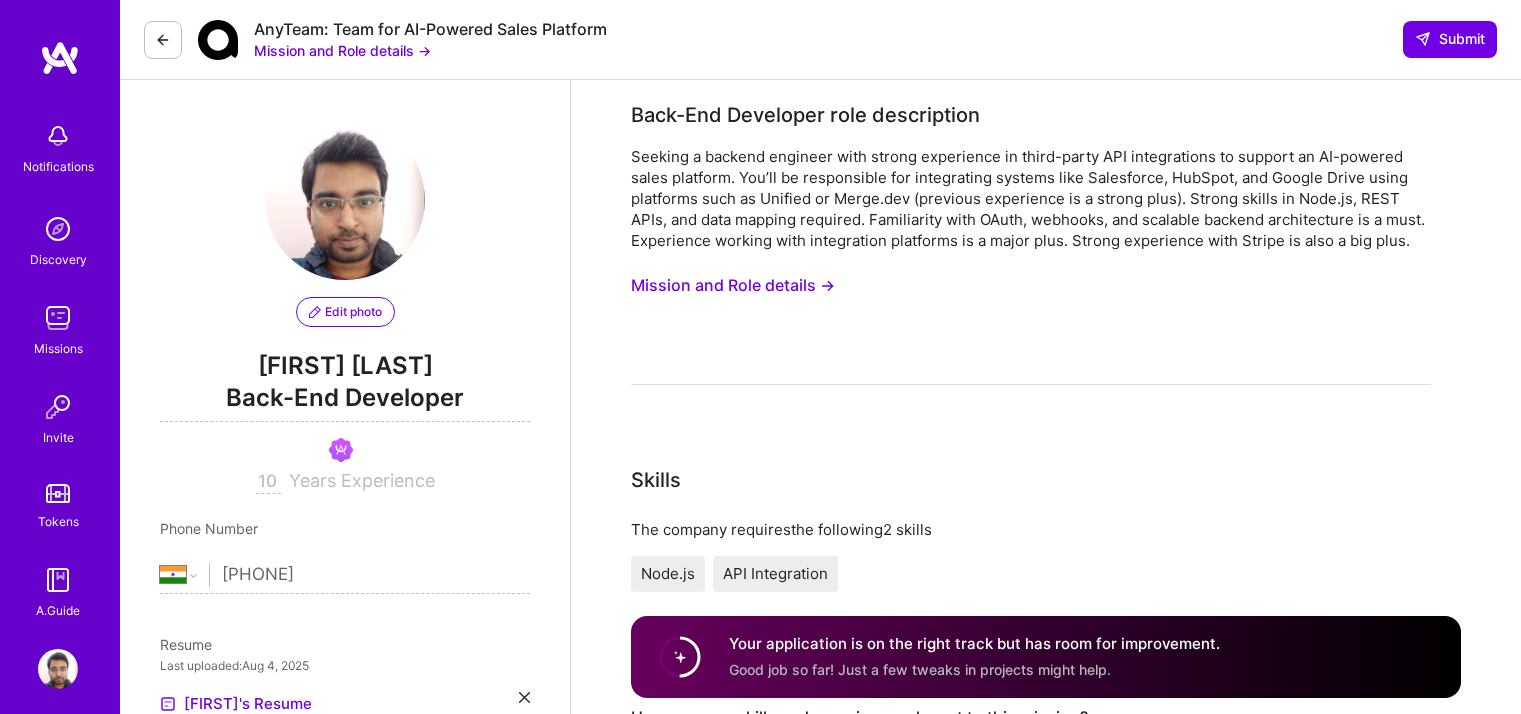select on "IN" 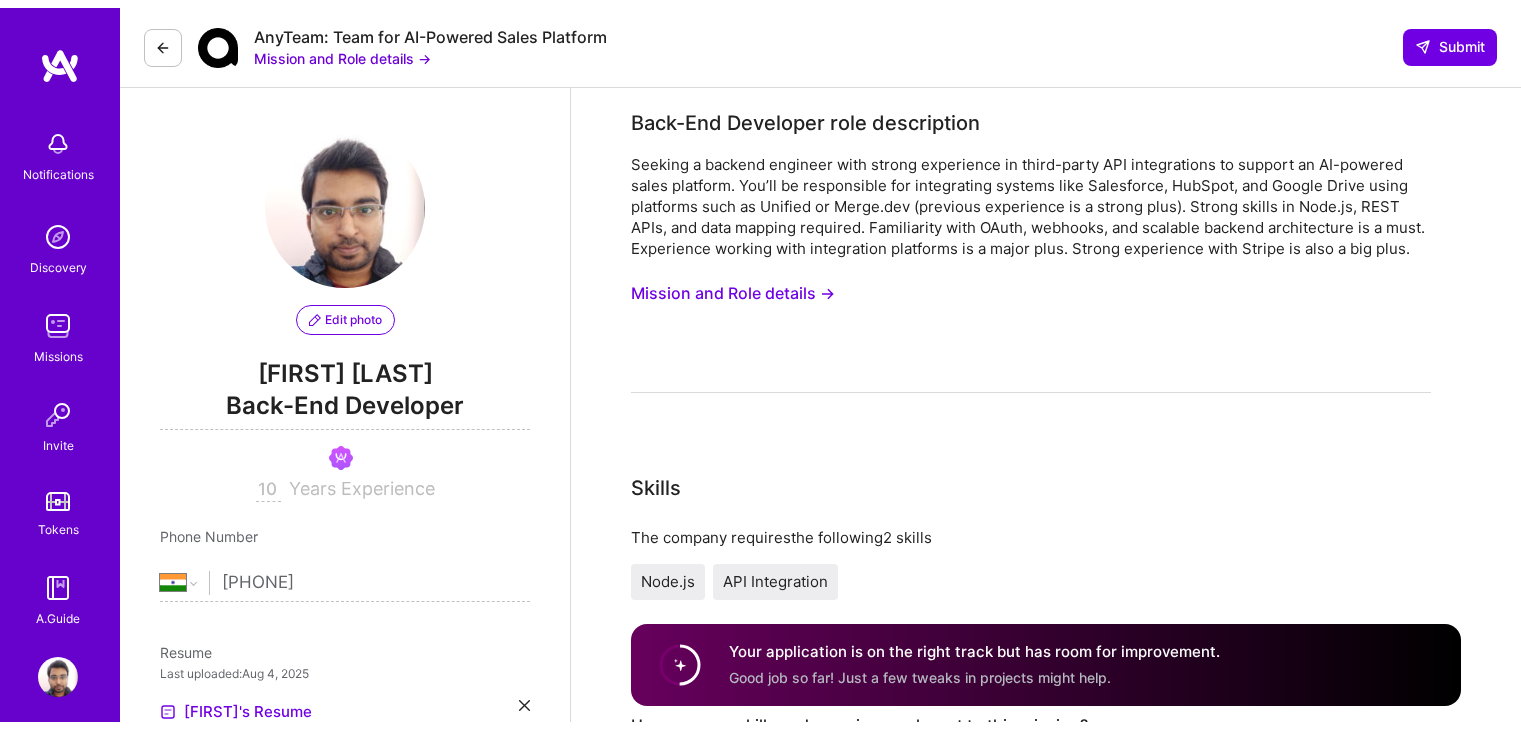 scroll, scrollTop: 1254, scrollLeft: 0, axis: vertical 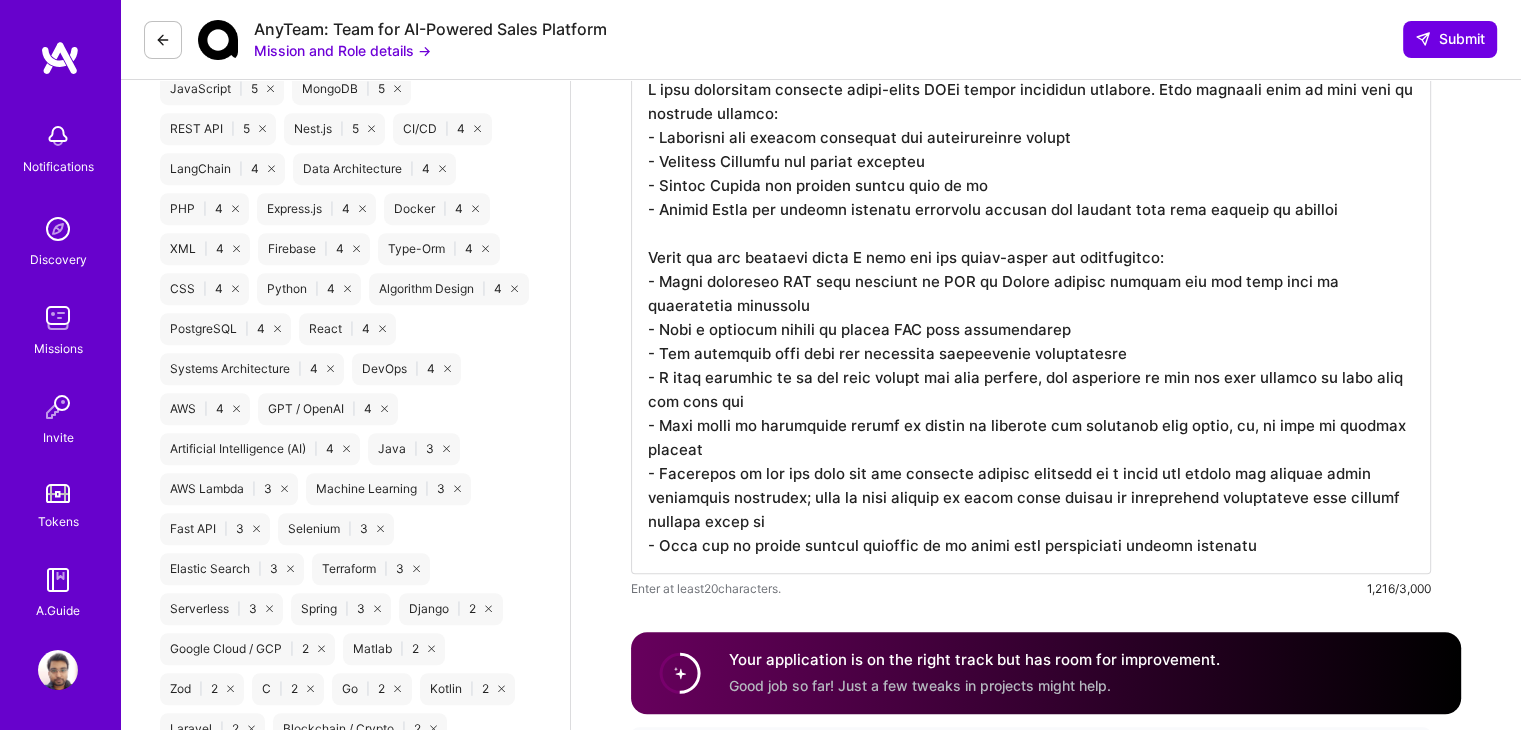 click at bounding box center (1031, 318) 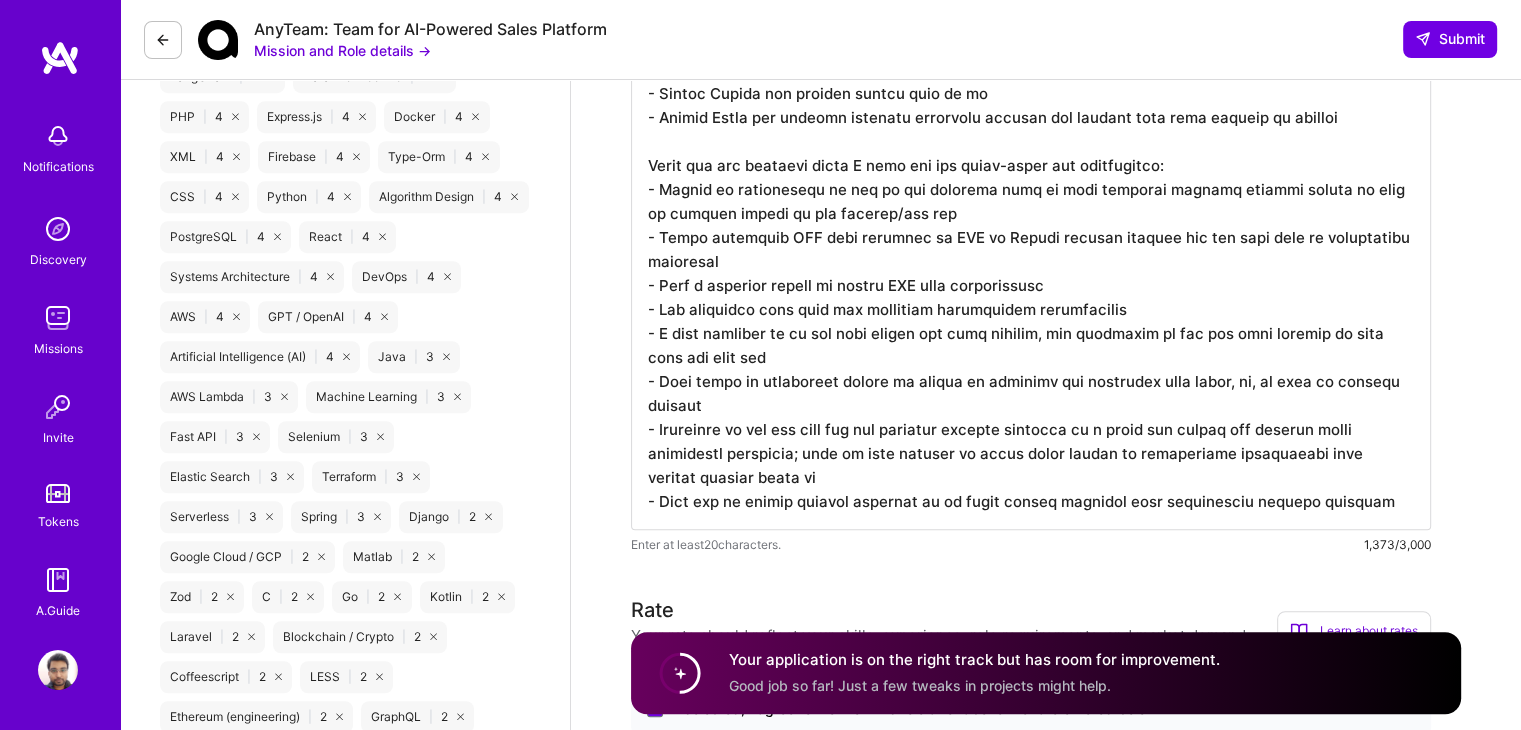 scroll, scrollTop: 1386, scrollLeft: 0, axis: vertical 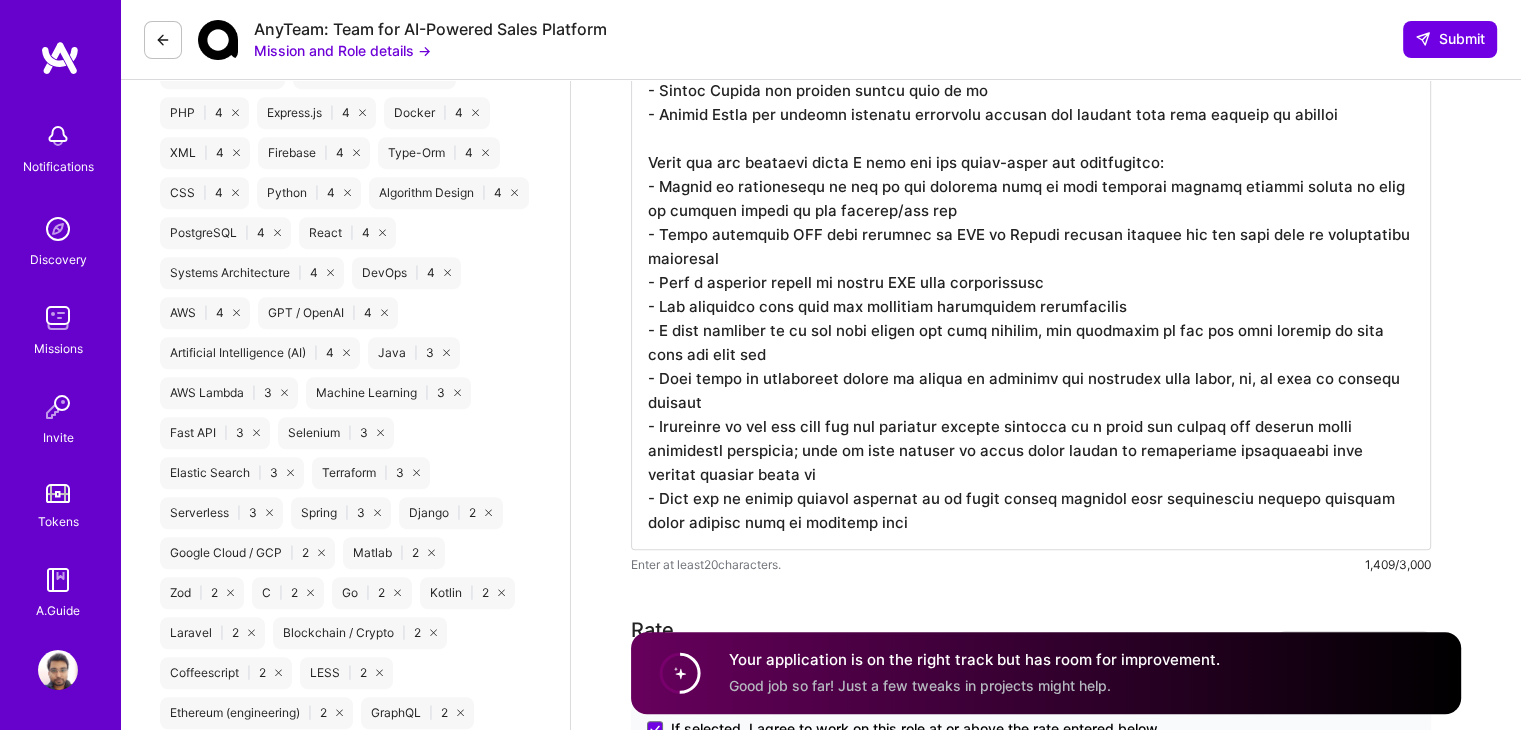 click at bounding box center (1031, 258) 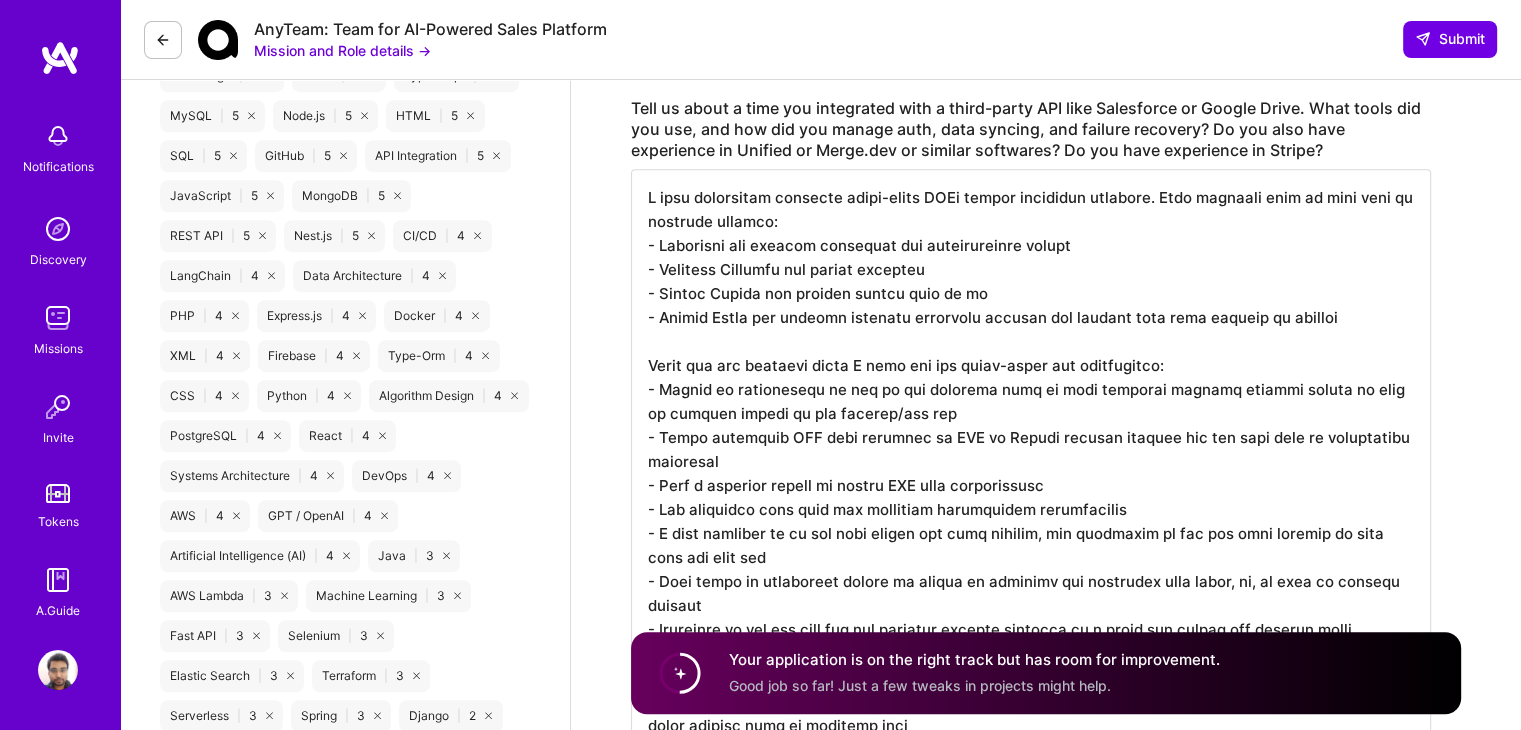 scroll, scrollTop: 1184, scrollLeft: 0, axis: vertical 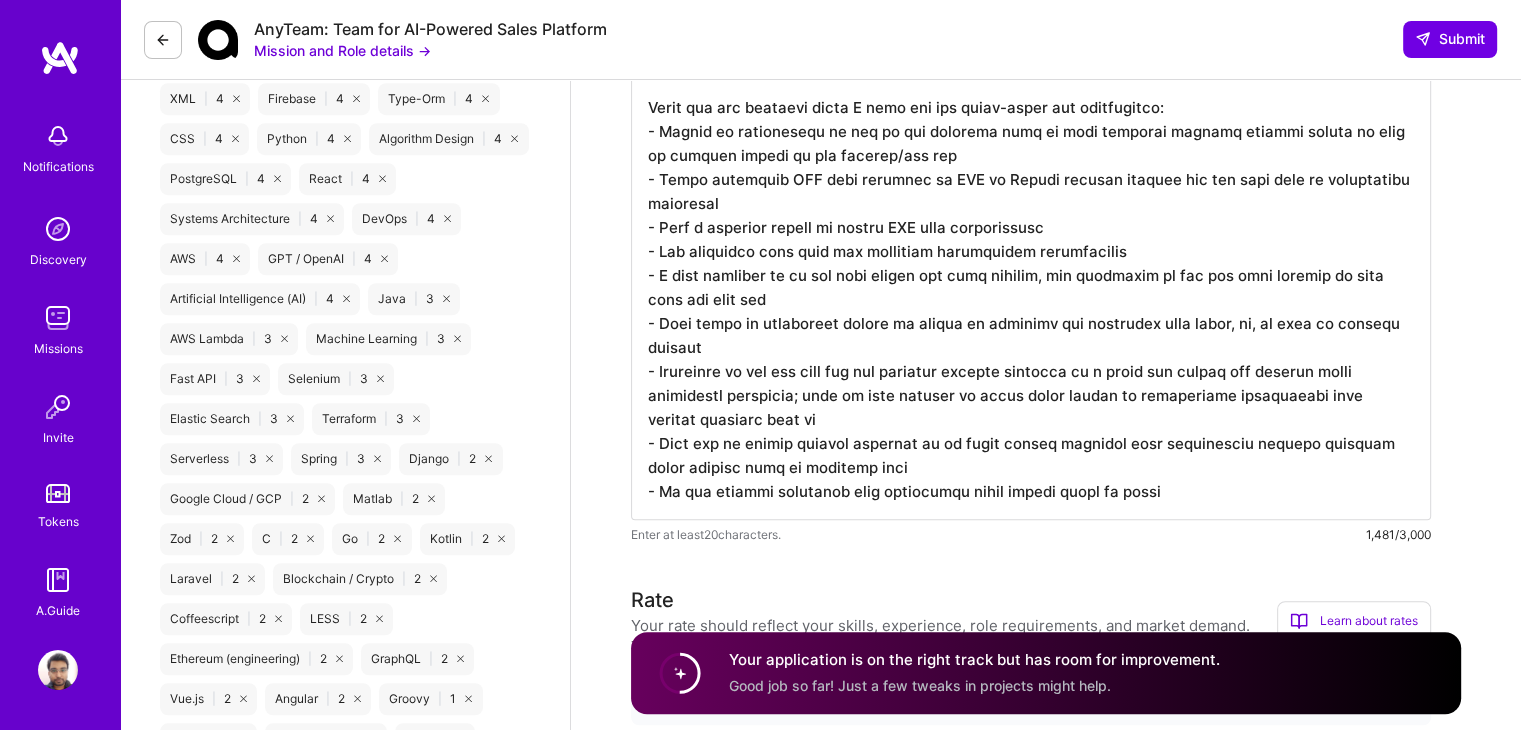 click at bounding box center (1031, 216) 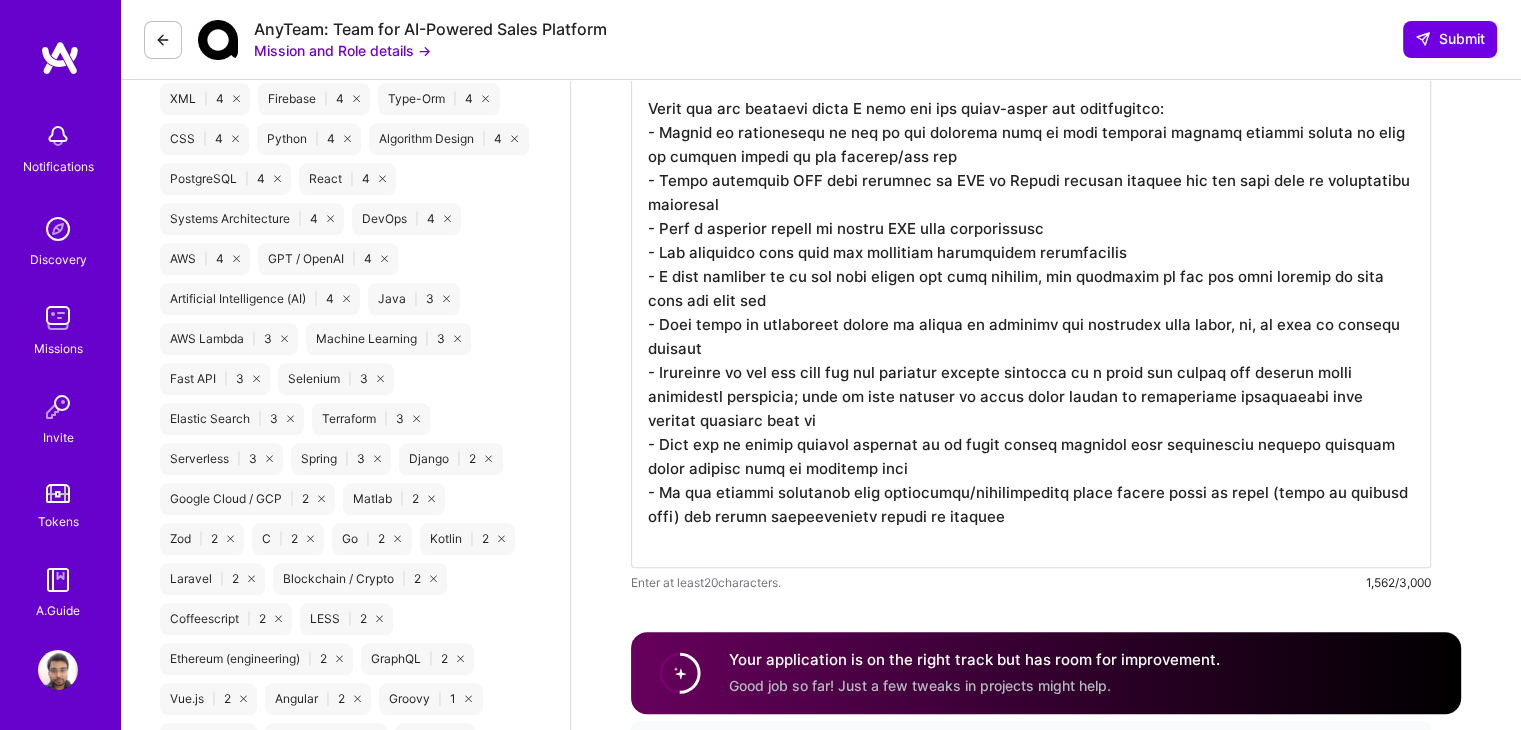 scroll, scrollTop: 0, scrollLeft: 0, axis: both 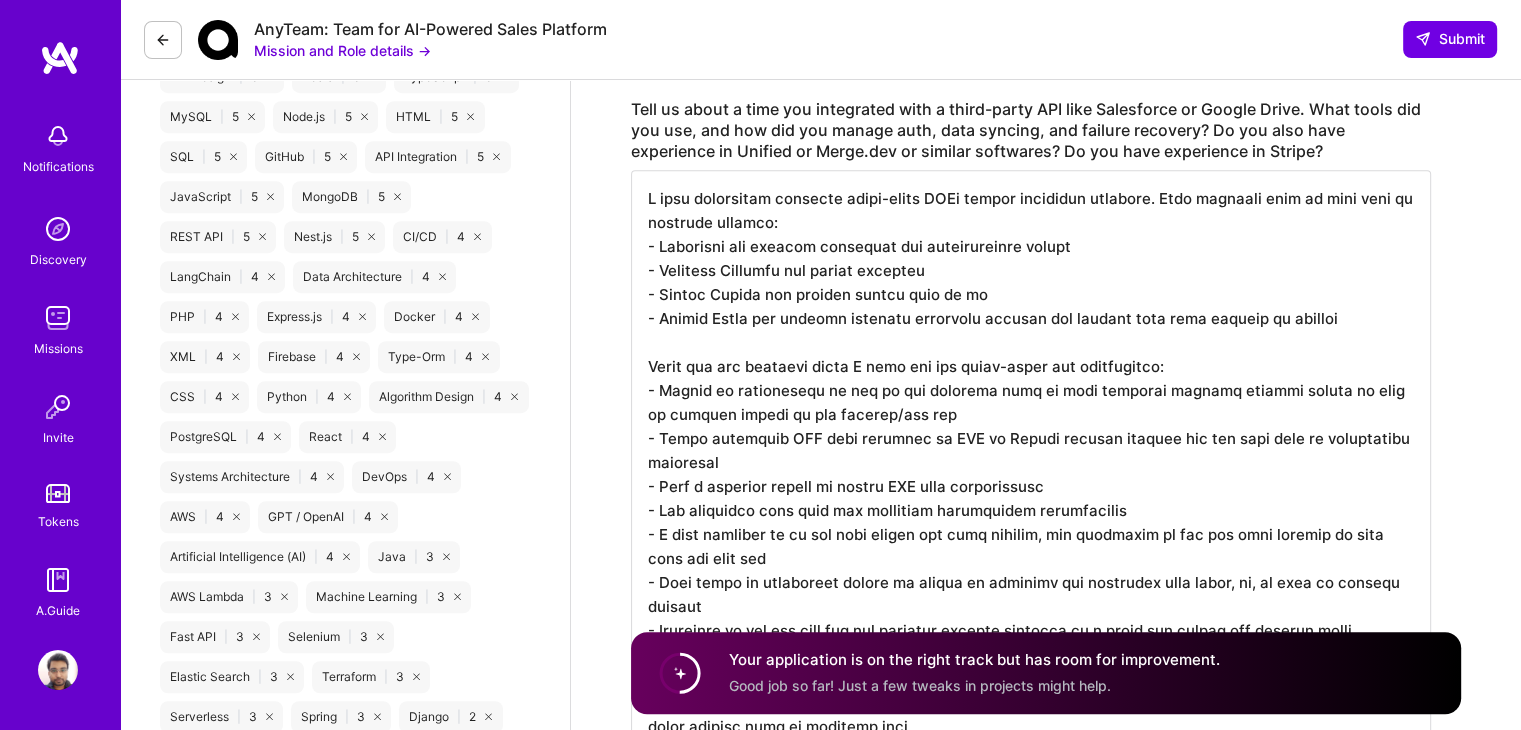 click at bounding box center [1031, 510] 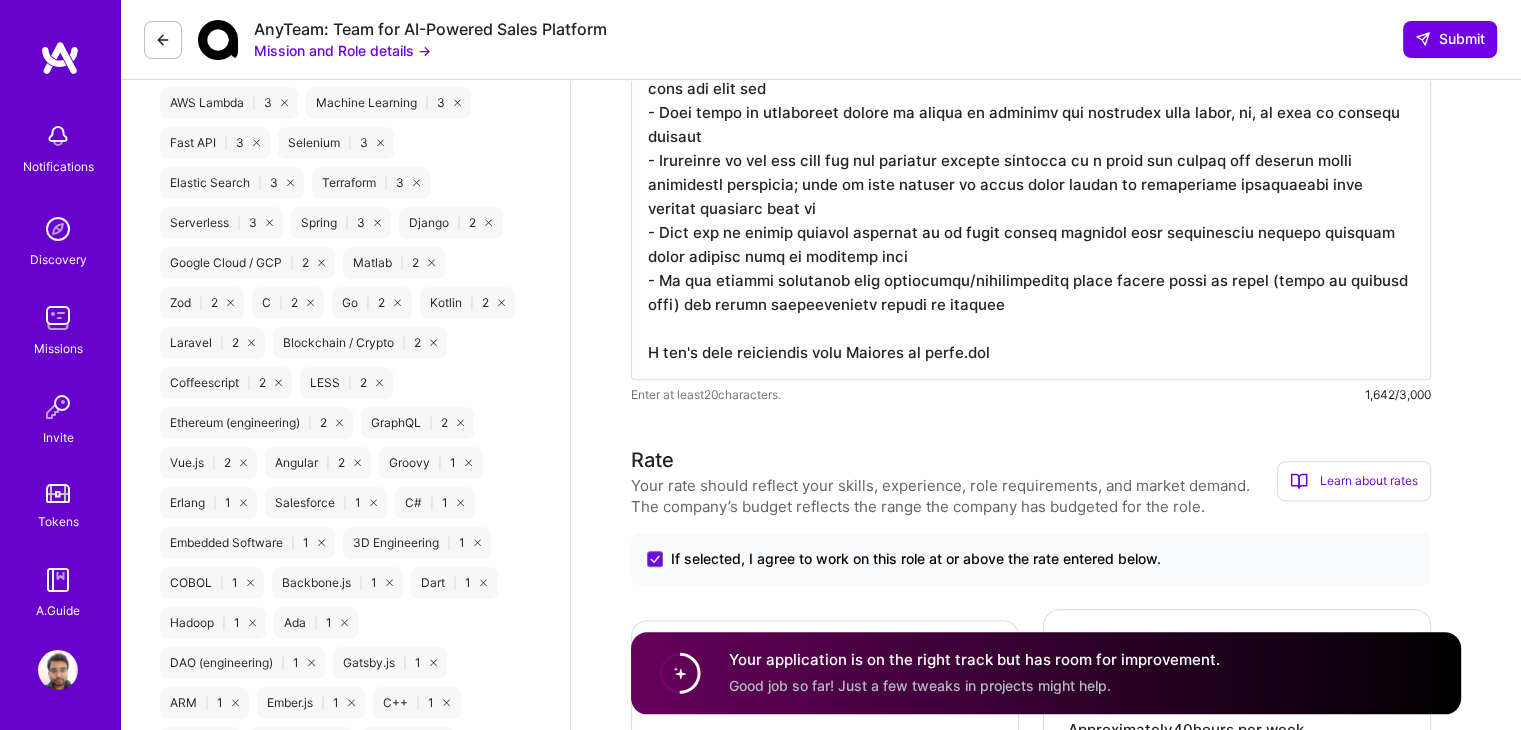 scroll, scrollTop: 1696, scrollLeft: 0, axis: vertical 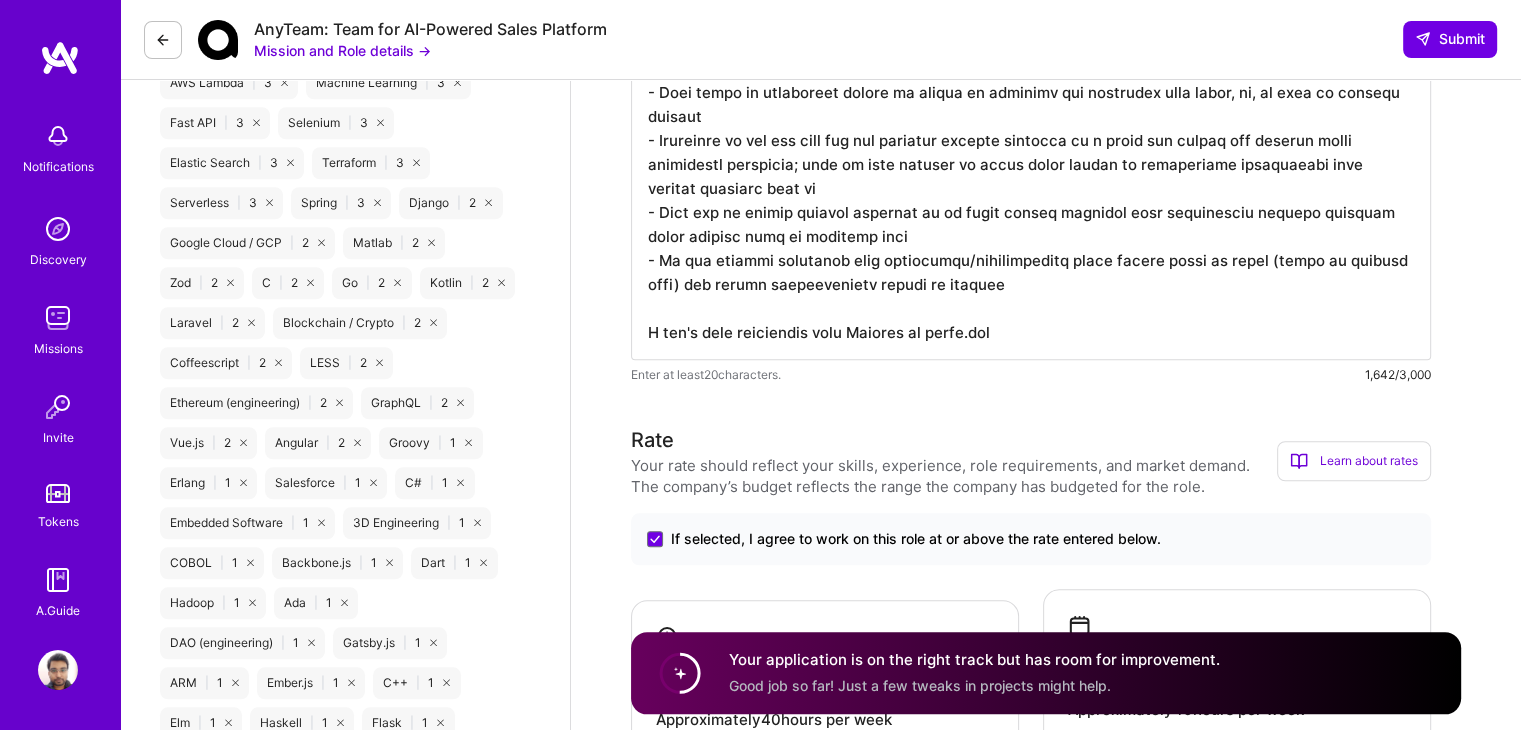 click at bounding box center (1031, 8) 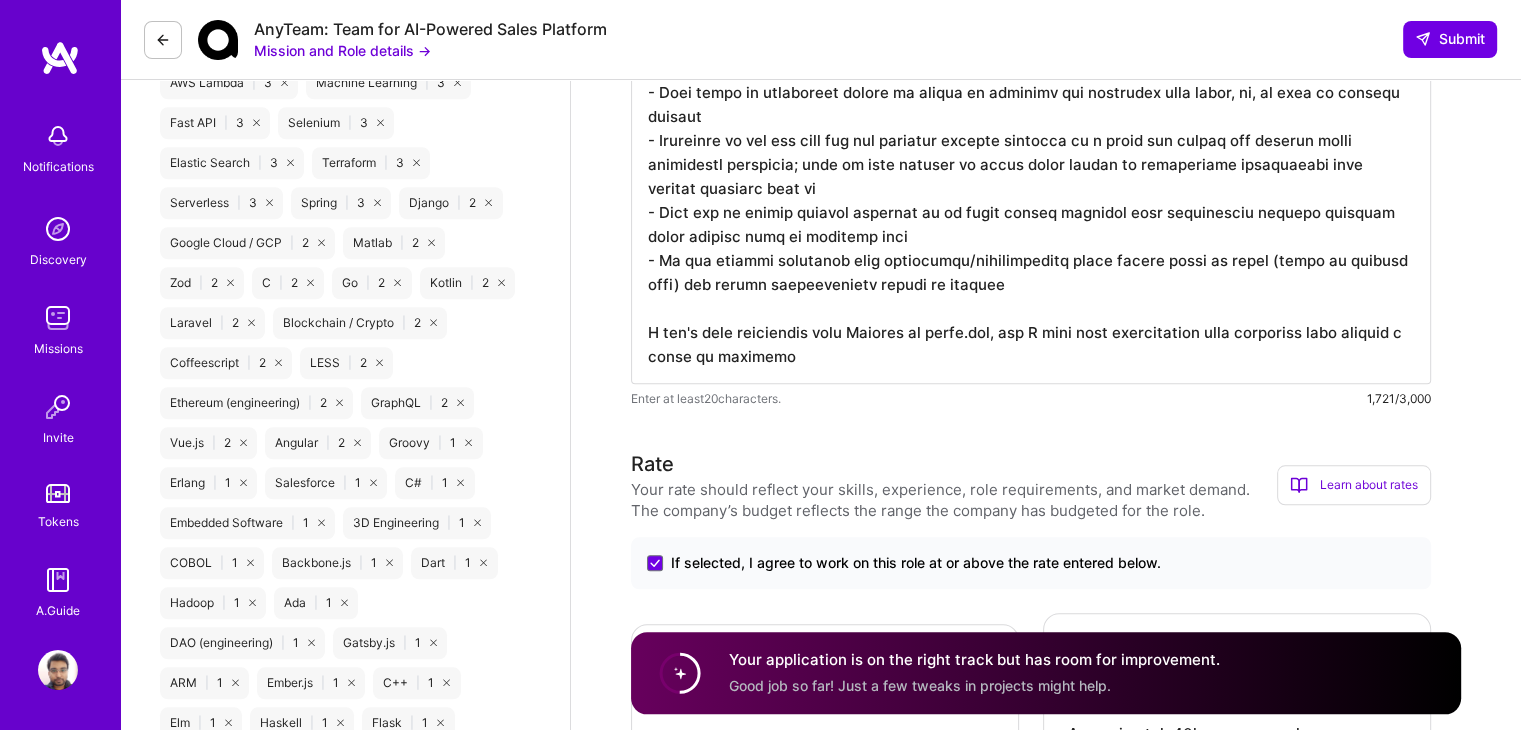 click at bounding box center (1031, 20) 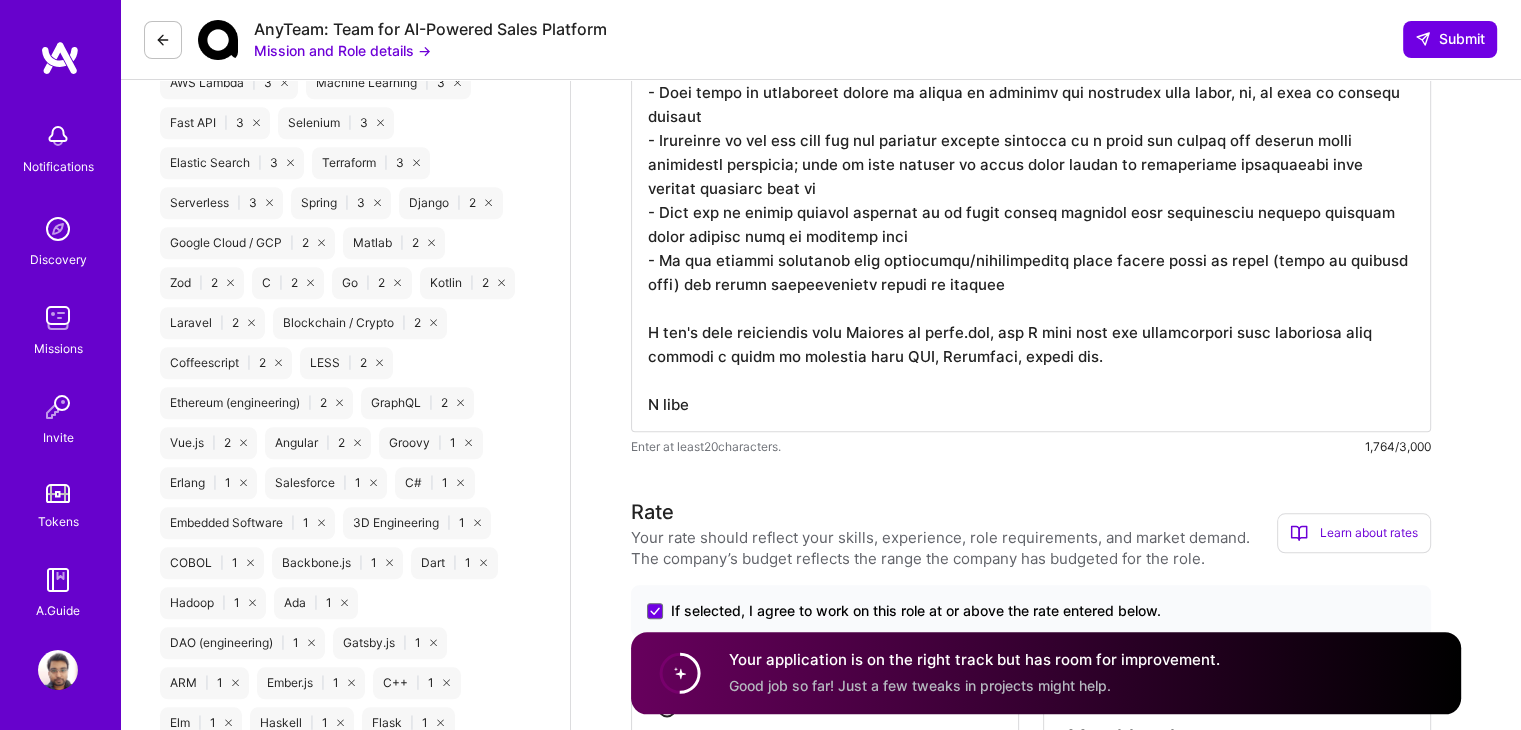 type on "I have integrated multiple third-party APIs across different projects. Some examples from my last role at buidlbox include:
- Mailchimp for sending marketing and transactional emails
- Coinbase Commerce for crypto payments
- Mixpanel for user analytics
- Google Sheets for loading client data to db
- Google Drive for storing multiple generated reports and sharing them with clients on request
These are the standard steps I take for any third-party api integration:
- Create an abstraction on top of any external apis so that handling changes becomes easier in case of version change or new library/sdk etc
- Store encrypted API keys securely in AWS or Github secrets manager and use them only as environment variables
- Have a standard script to rotate API keys periodically
- Use different auth keys for different development environments
- I find webhooks to be the best medium for data syncing, but depending on the use case polling or cron jobs can help too
- Keep track of idempotent states if needed by handlin..." 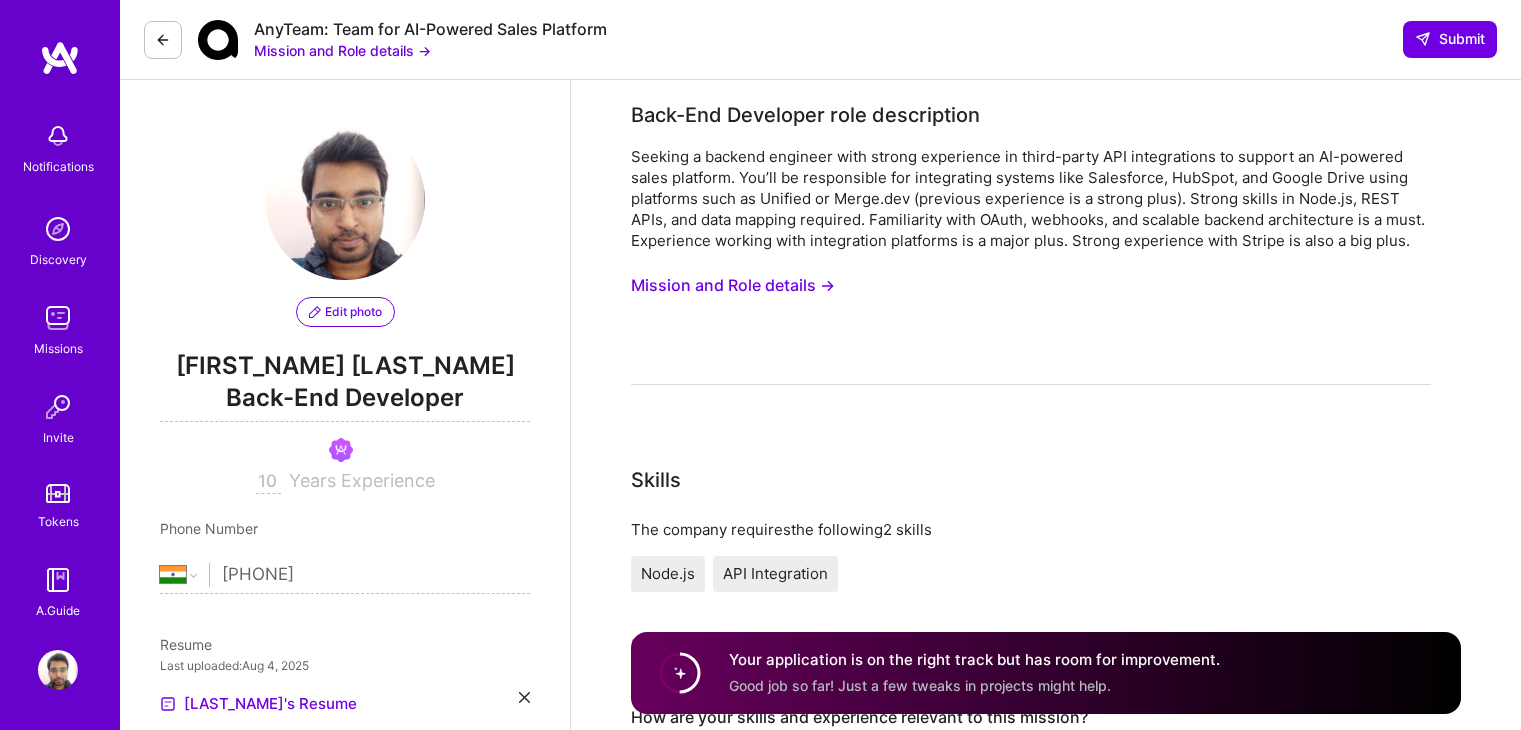 select on "IN" 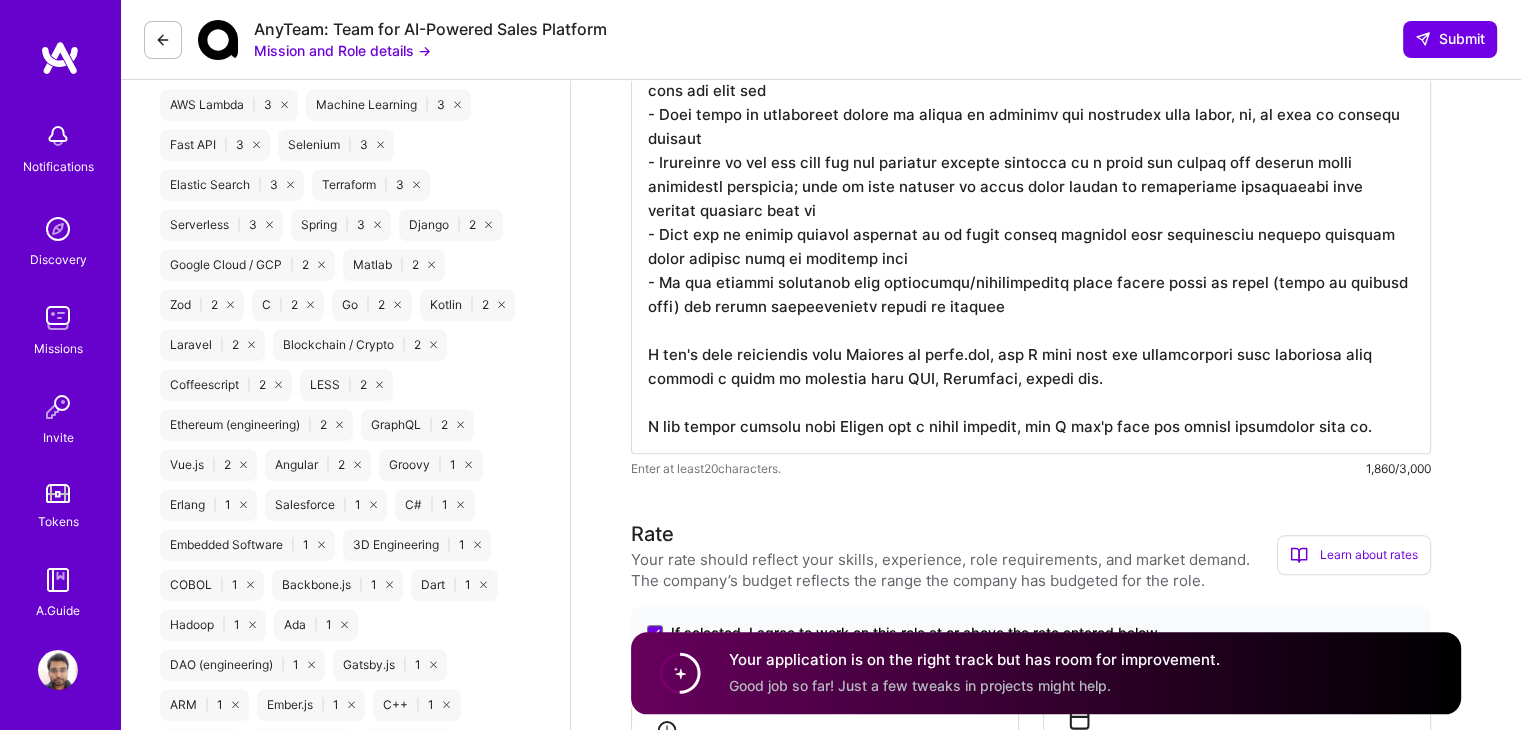 scroll, scrollTop: 1766, scrollLeft: 0, axis: vertical 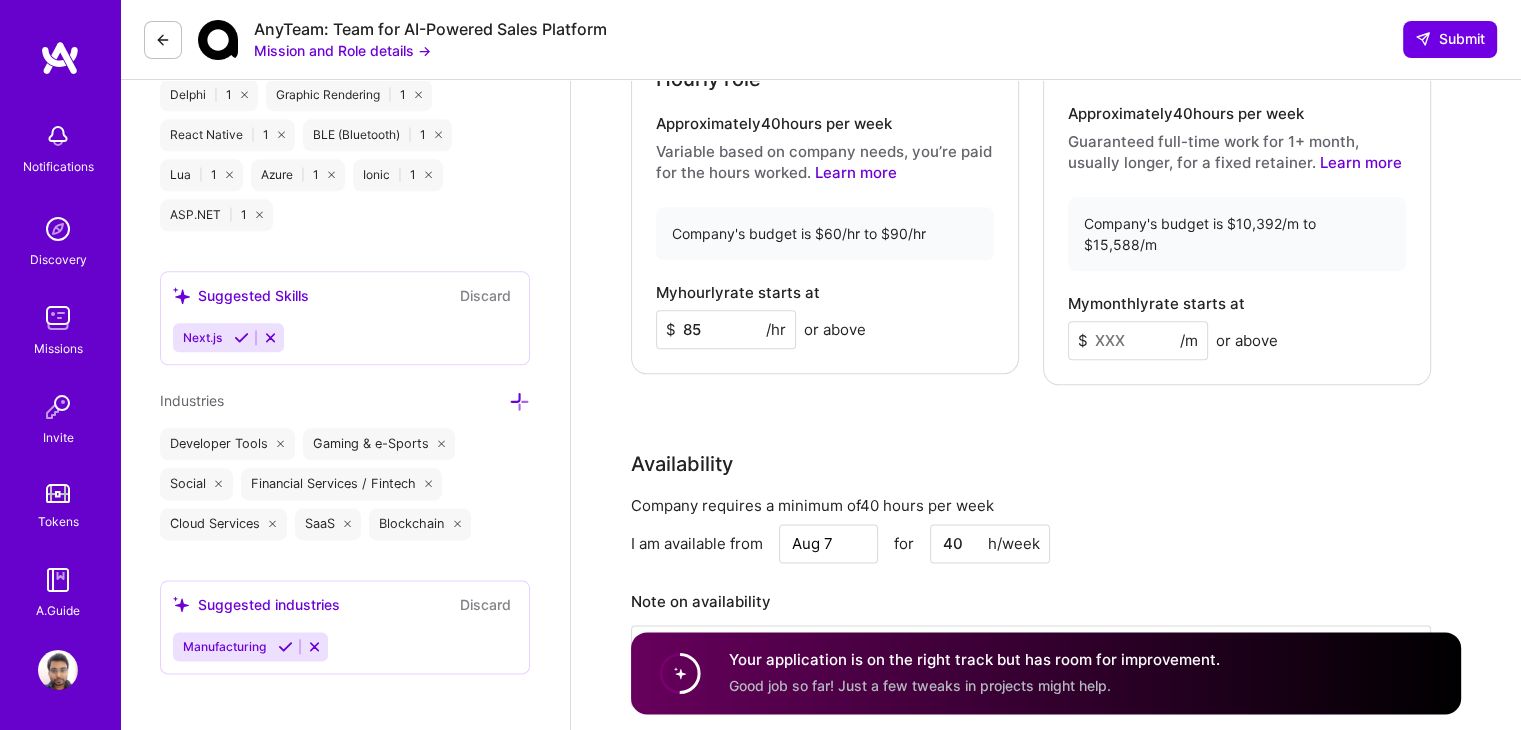 type on "I have integrated multiple third-party APIs across different projects. Some examples from my last role at buidlbox include:
- Mailchimp for sending marketing and transactional emails
- Coinbase Commerce for crypto payments
- Mixpanel for user analytics
- Google Sheets for loading client data to db
- Google Drive for storing multiple generated reports and sharing them with clients on request
These are the standard steps I take for any third-party api integration:
- Create an abstraction on top of any external apis so that handling changes becomes easier in case of version change or new library/sdk etc
- Store encrypted API keys securely in AWS or Github secrets manager and use them only as environment variables
- Have a standard script to rotate API keys periodically
- Use different auth keys for different development environments
- I find webhooks to be the best medium for data syncing, but depending on the use case polling or cron jobs can help too
- Keep track of idempotent states if needed by handlin..." 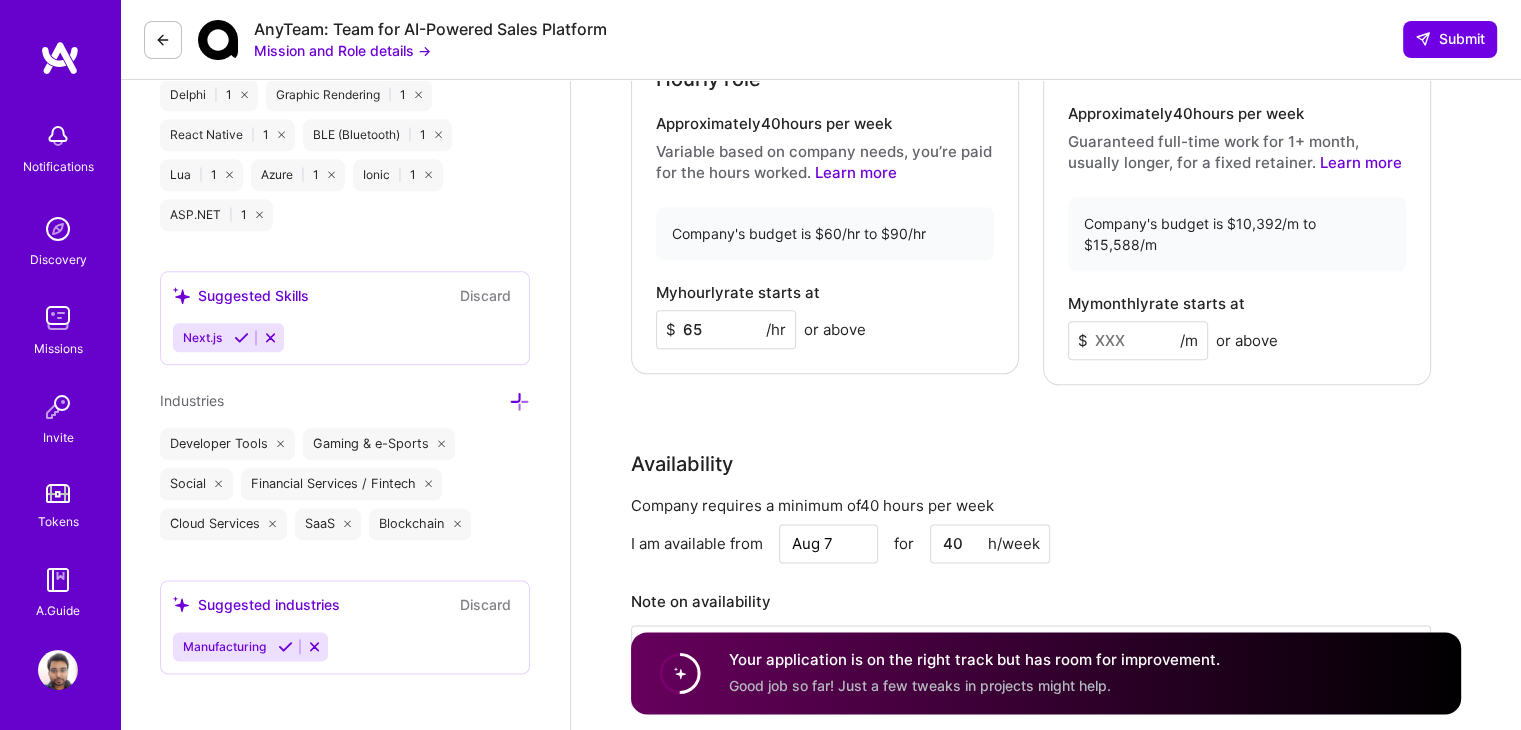 click on "Rate Your rate should reflect your skills, experience, role requirements, and market demand. The company’s budget reflects the range the company has budgeted for the role. Learn about rates Tips for setting your rate Companies set the preferred rate range in accordance with their budget and the guidance from the A.Team platform based on rates from similar roles in past missions. How to determine your rate? Your rate should reflect your skills, experience, the mission requirements, and market demand. On most missions you can use the company's budget to help guide your decision.   What’s the difference between hourly and monthly rates? Hourly rates are missions with variable time commitments based on company needs. Monthly rates are retainer missions where you’re guaranteed full time work and a fixed monthly income for a minimum of one month, but often longer. Learn how to set your rates Open A.Guide   If selected, I agree to work on this role at or above the rate entered below. Hourly role Approximately" at bounding box center (1046, 280) 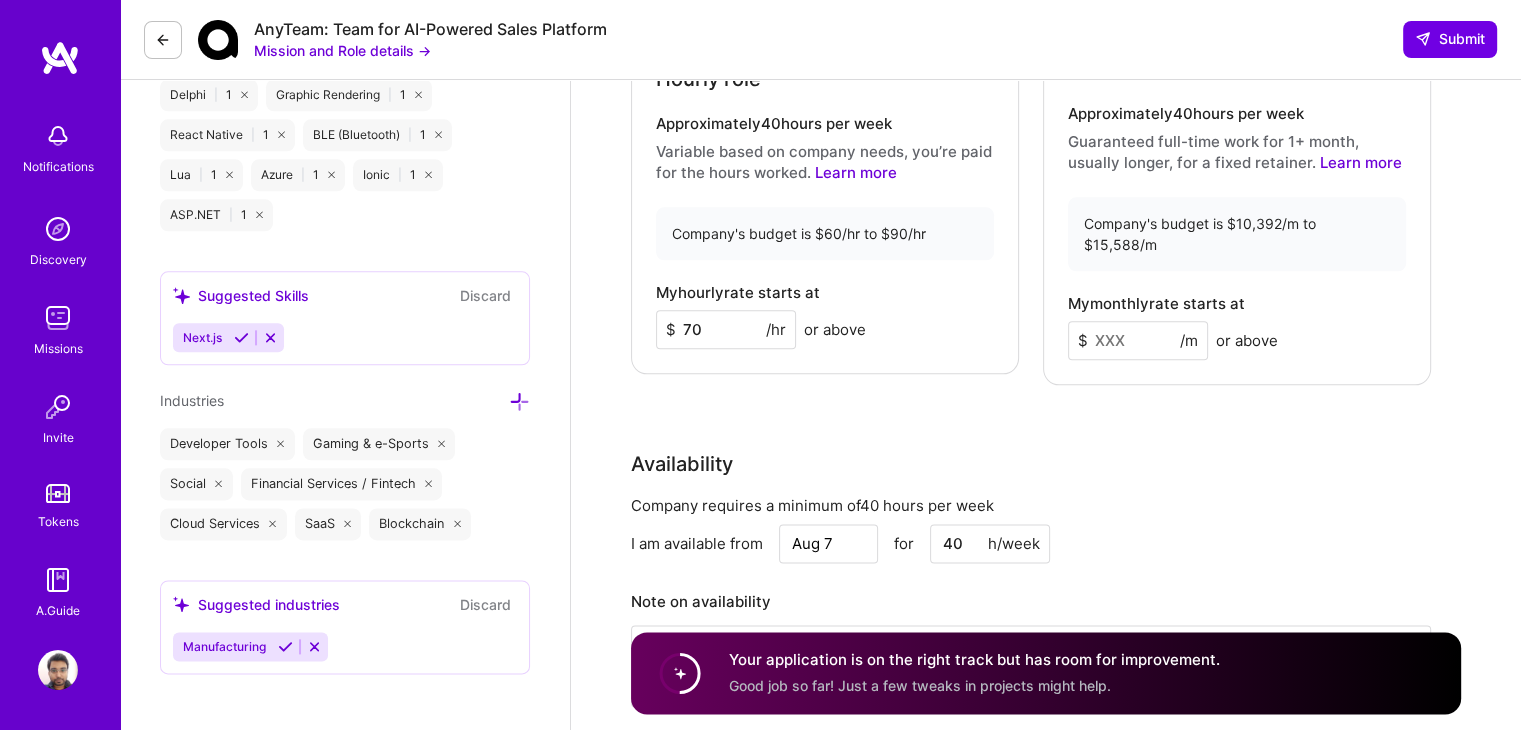 type on "70" 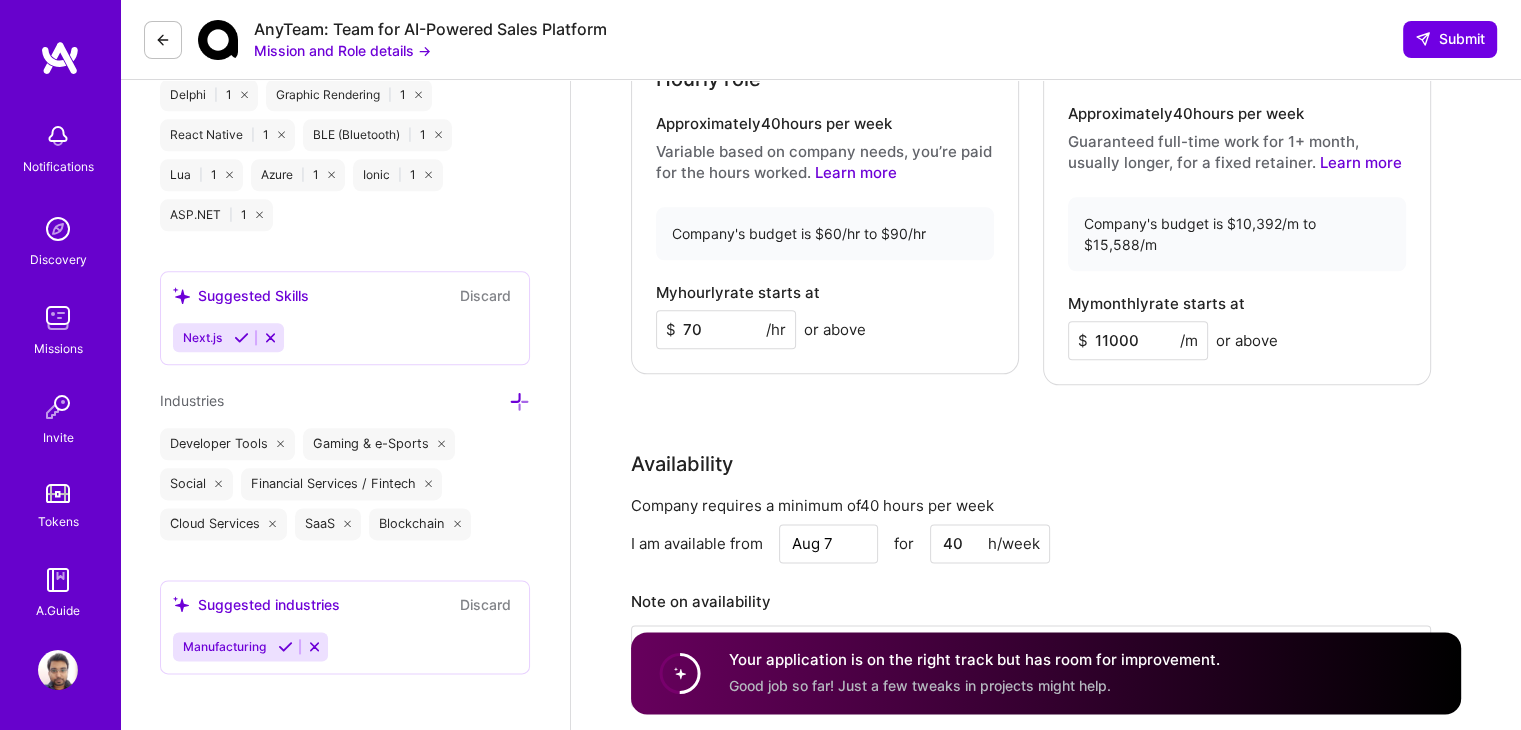 type on "11000" 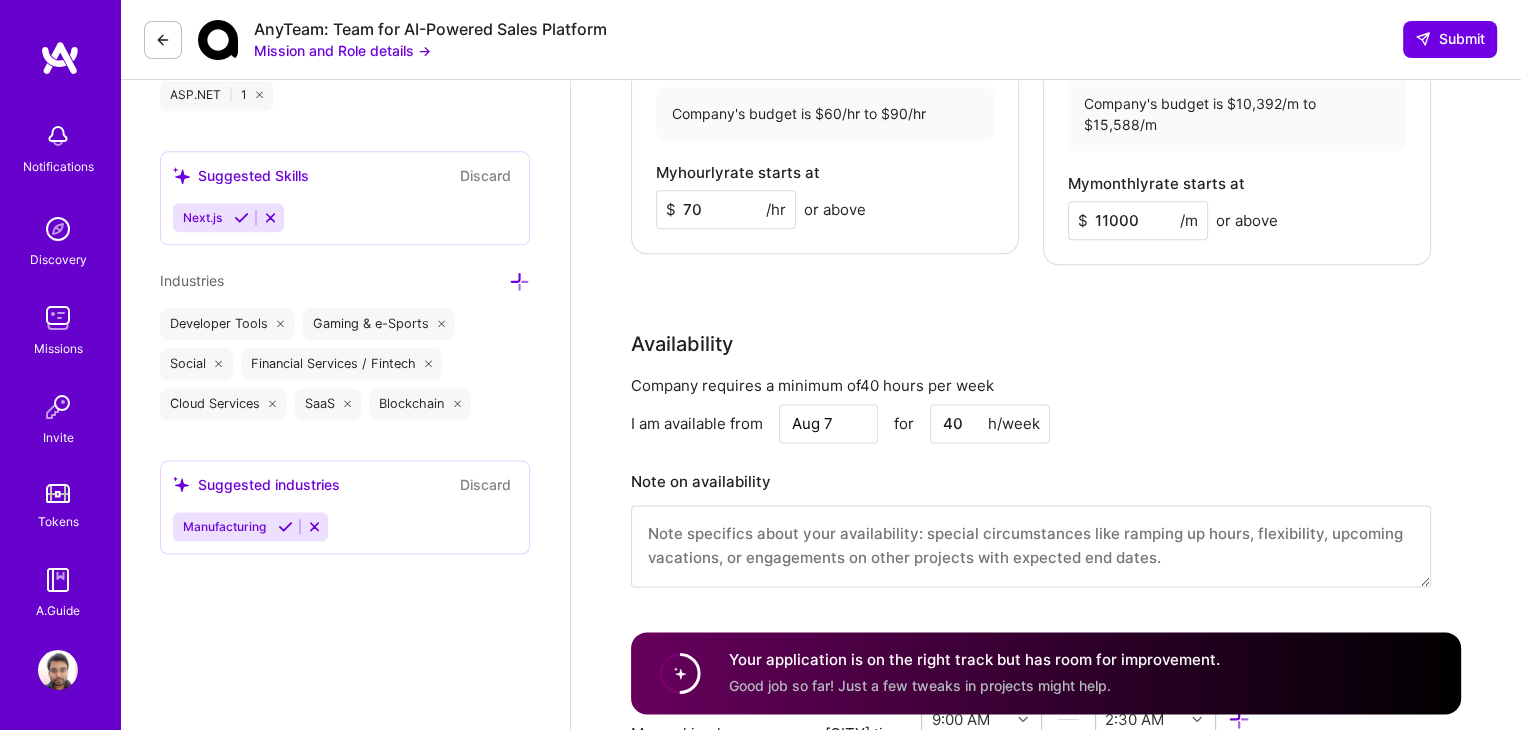scroll, scrollTop: 2560, scrollLeft: 0, axis: vertical 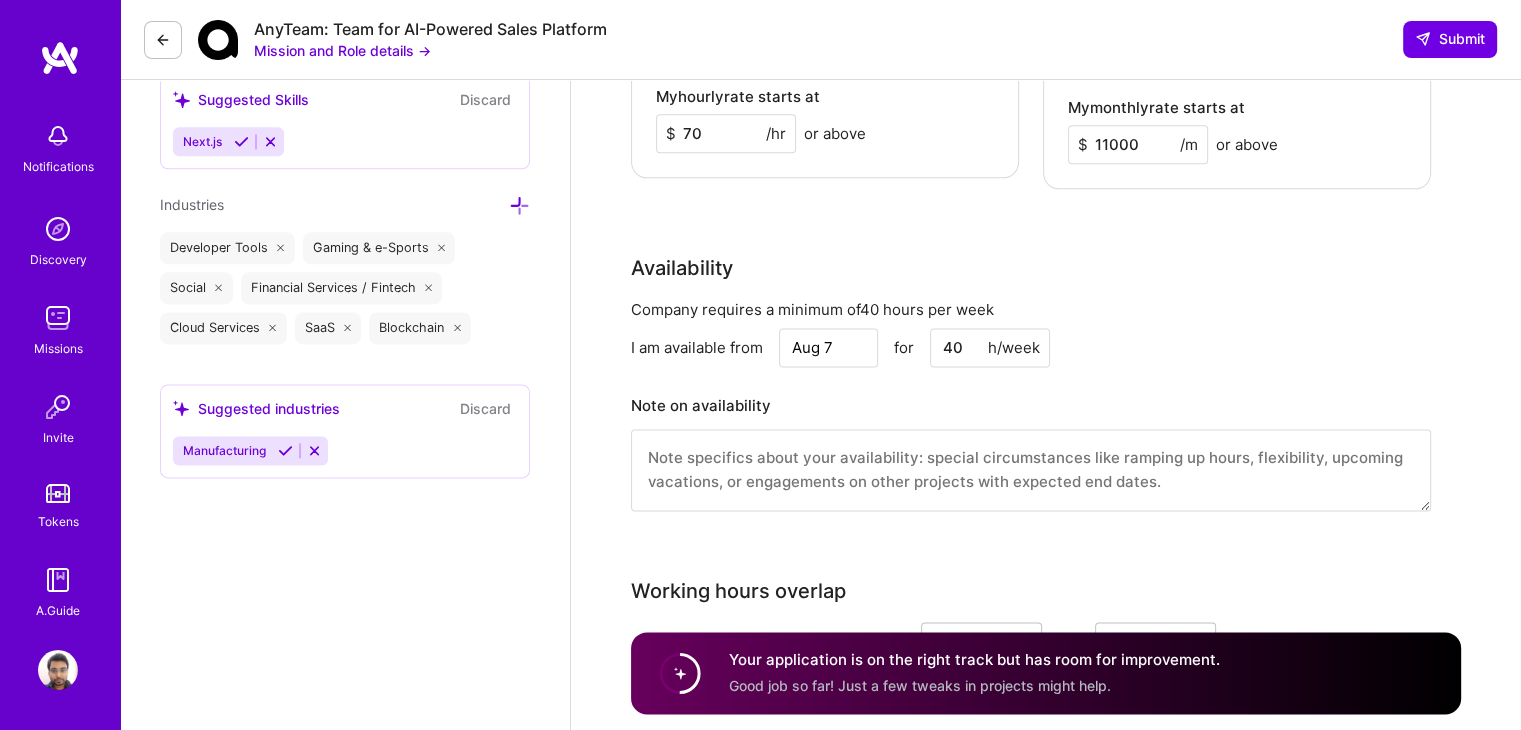 click on "Aug 7" at bounding box center [828, 347] 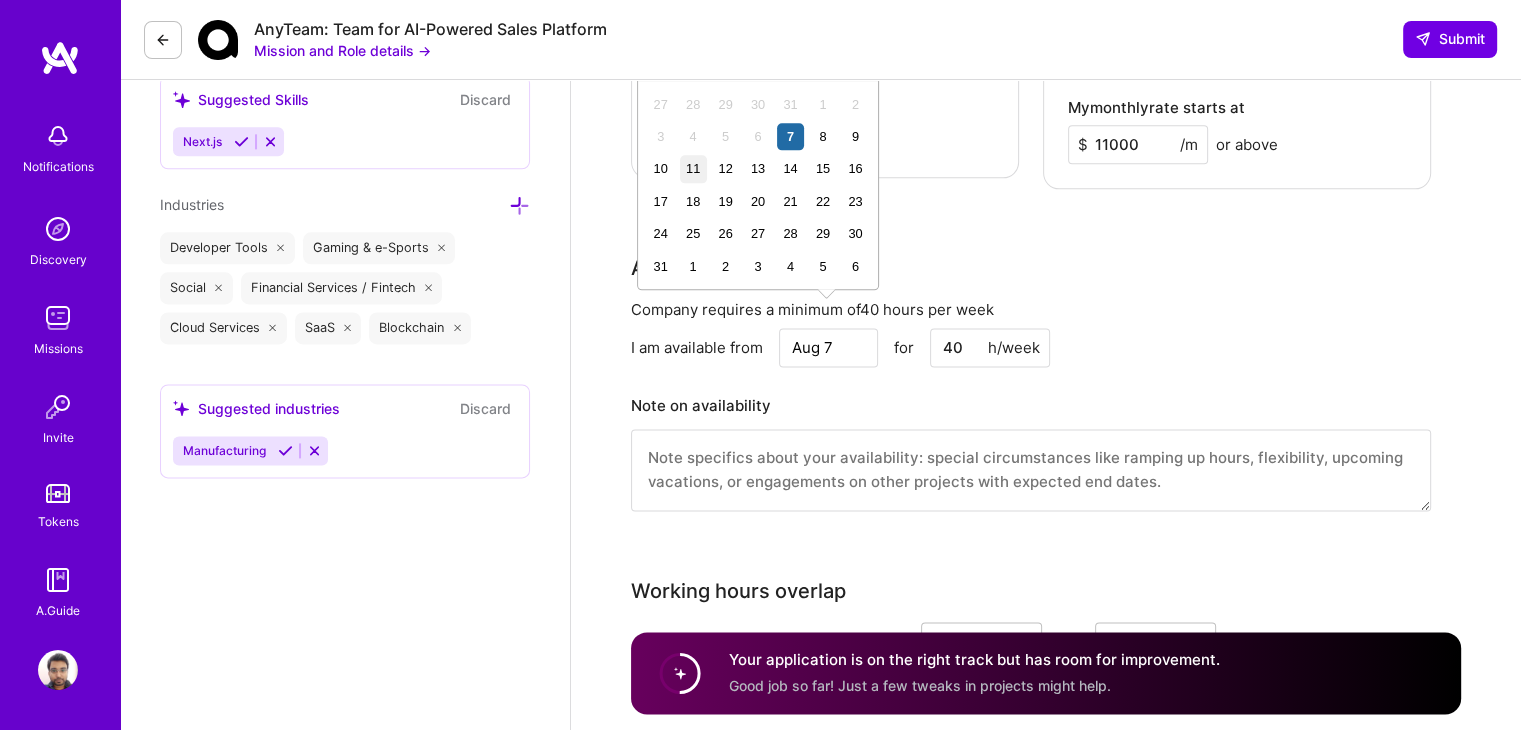 click on "11" at bounding box center (693, 168) 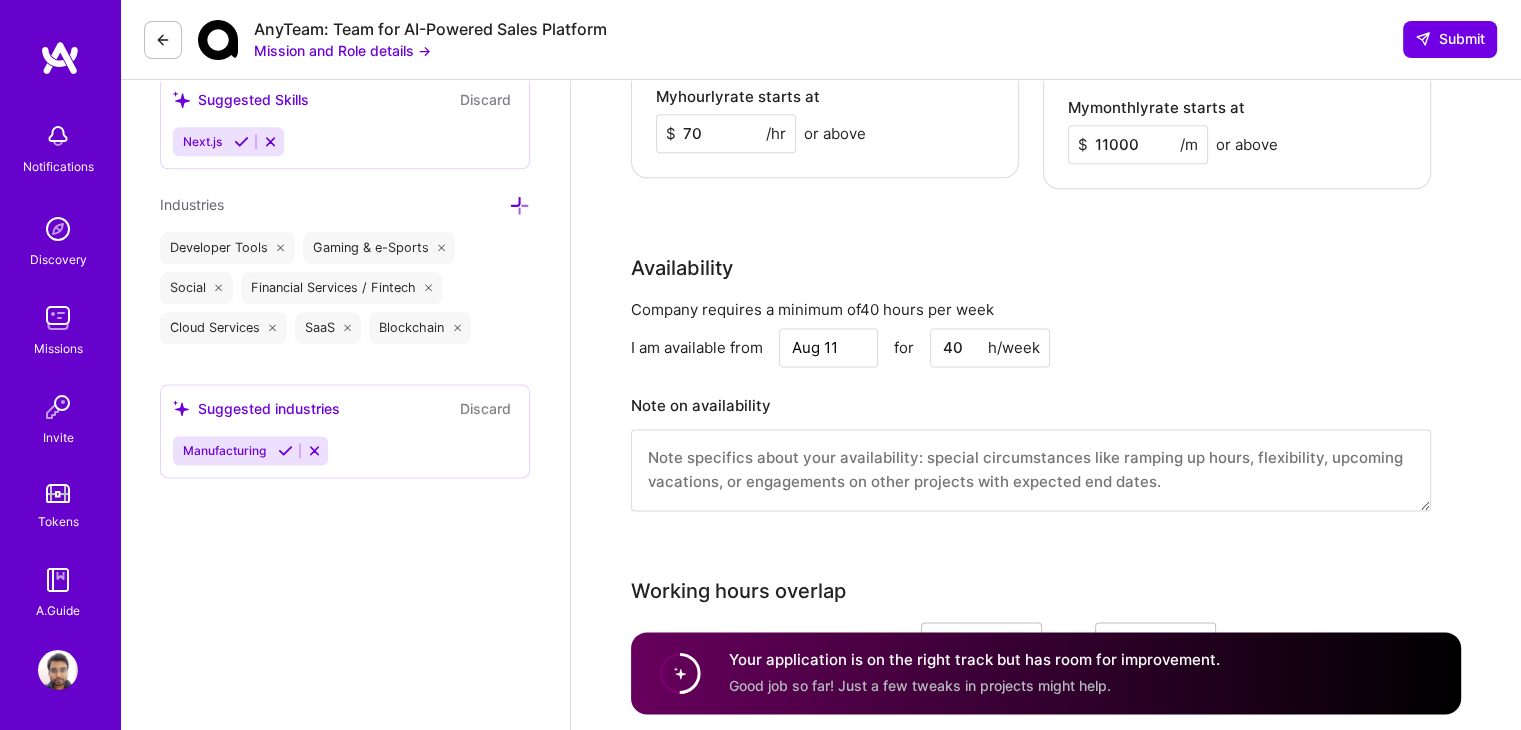 click on "I am available from Aug 11 for 40 h/week" at bounding box center [1031, 347] 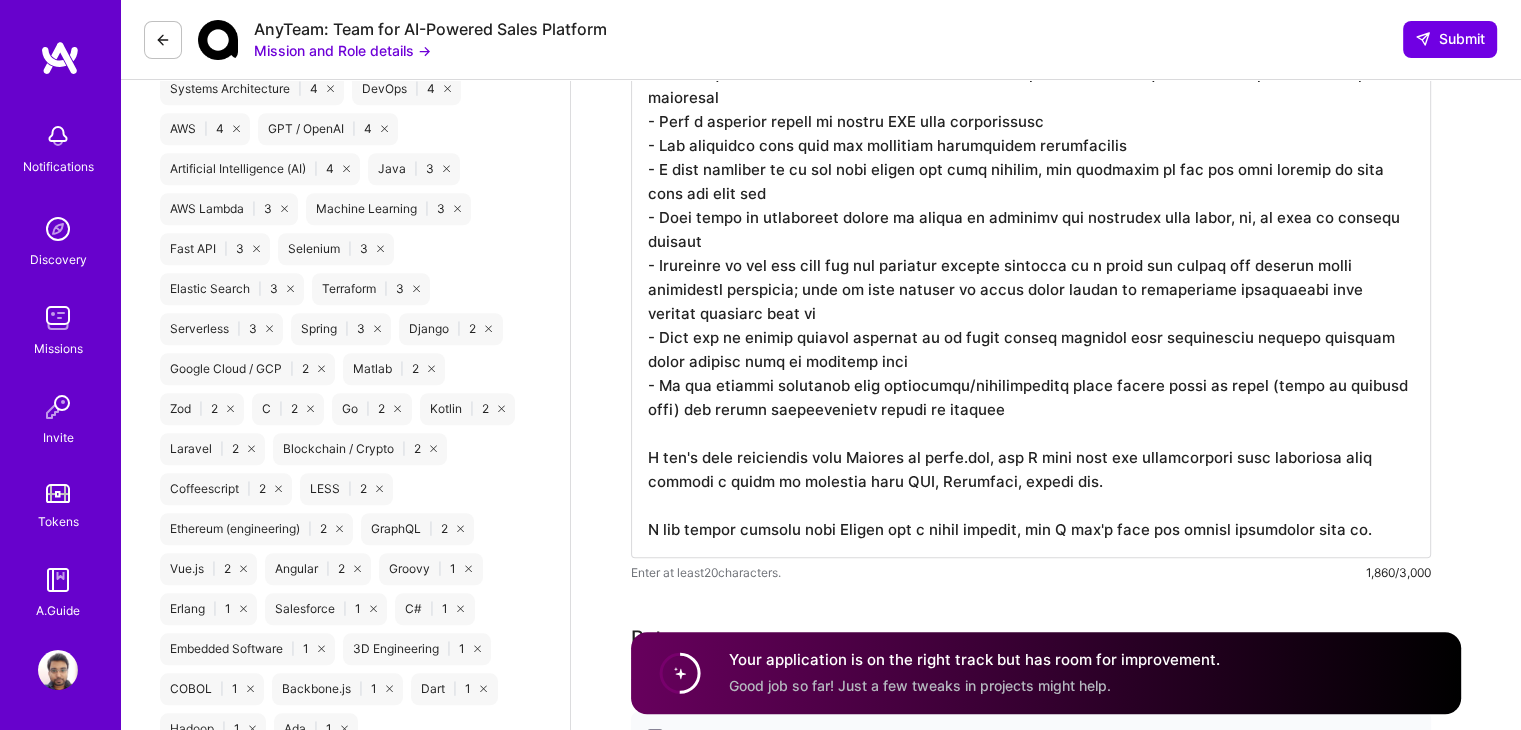 scroll, scrollTop: 1535, scrollLeft: 0, axis: vertical 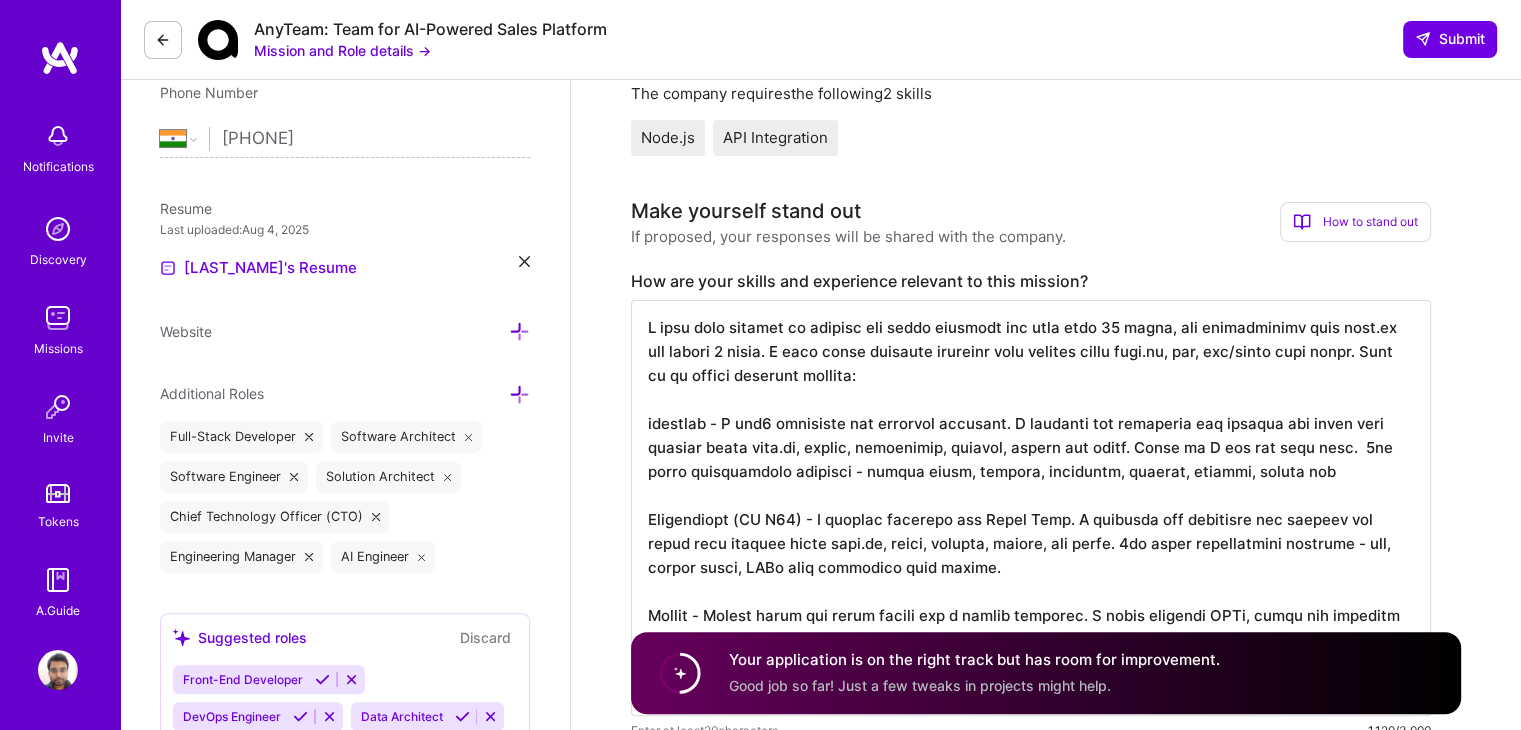 click on "Your application is on the right track but has room for improvement." at bounding box center [974, 660] 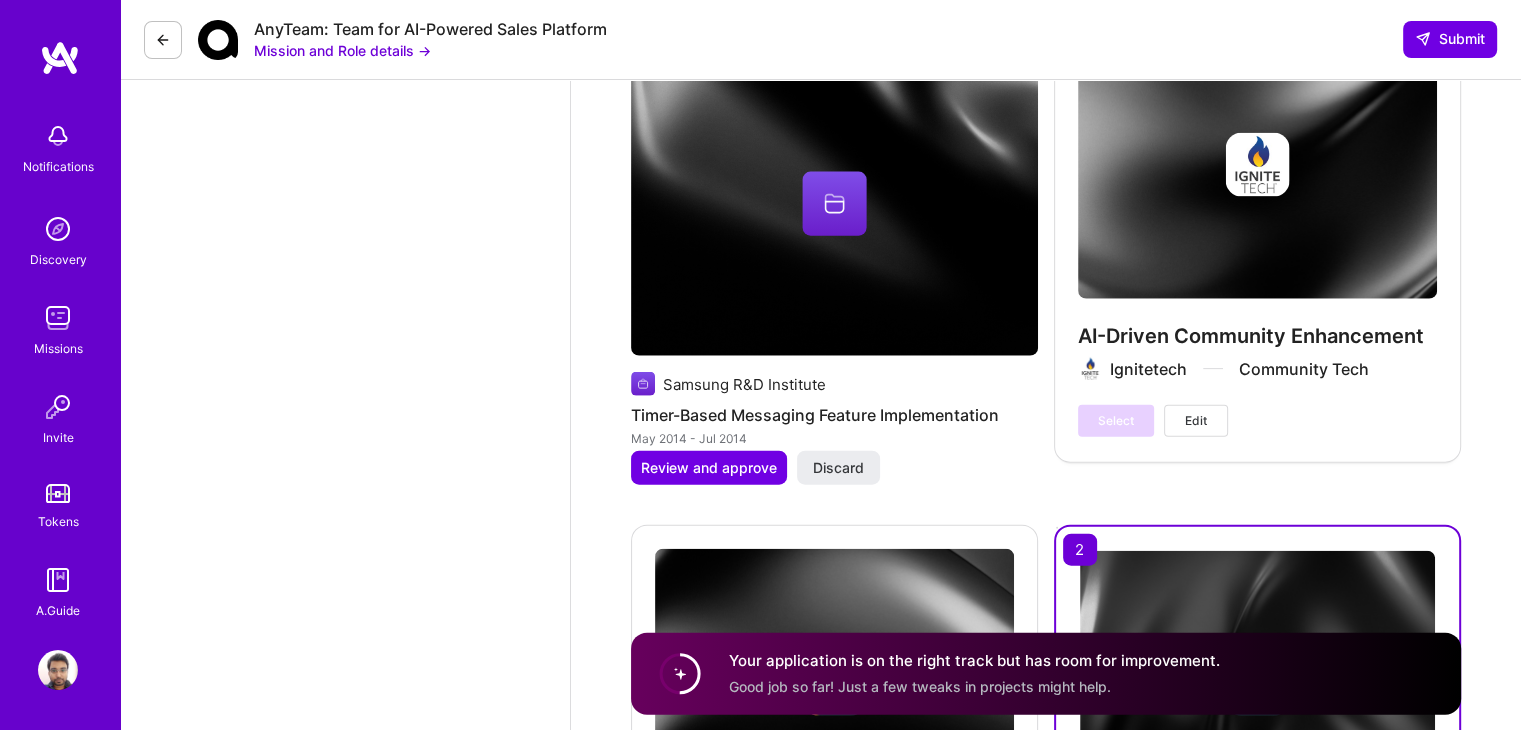 scroll, scrollTop: 4811, scrollLeft: 0, axis: vertical 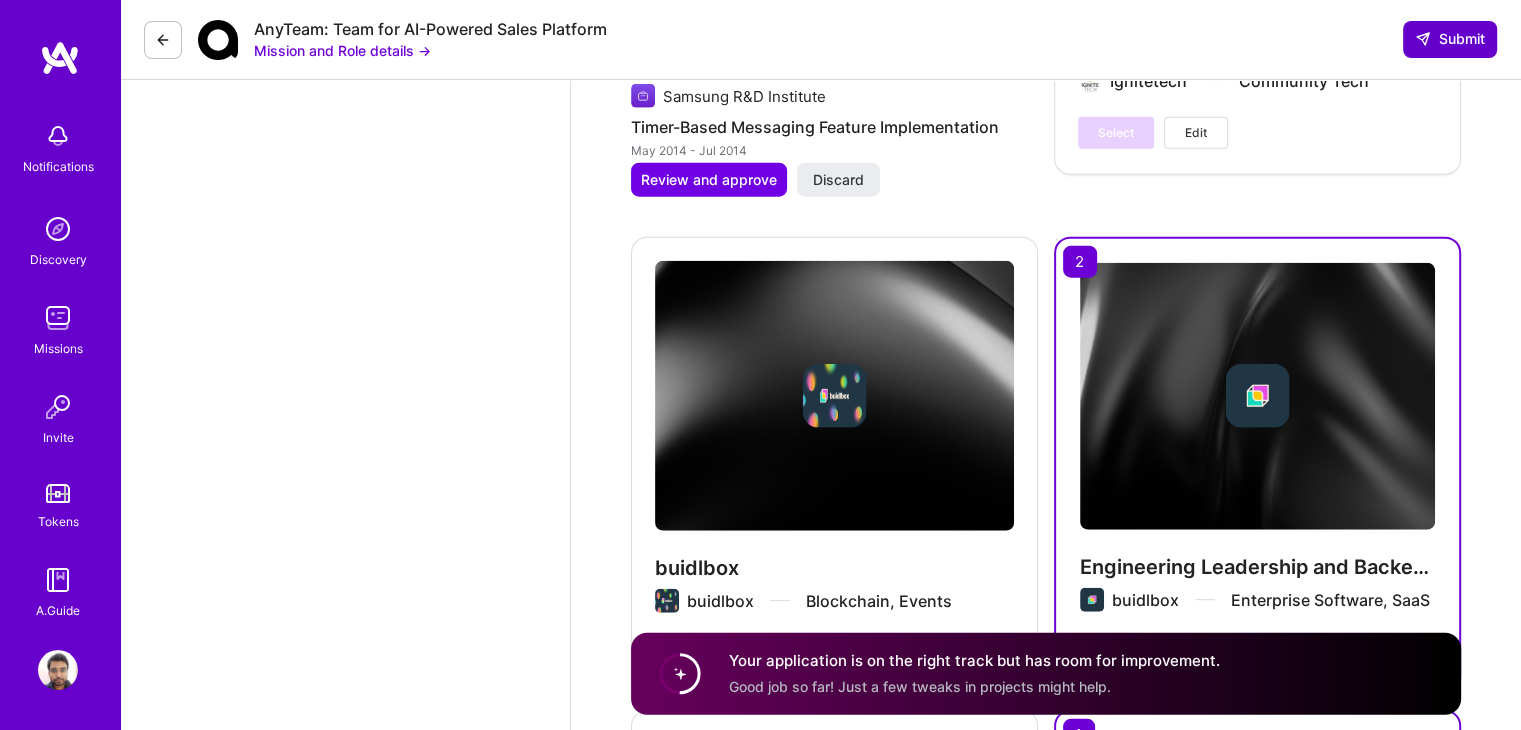click on "Submit" at bounding box center (1450, 39) 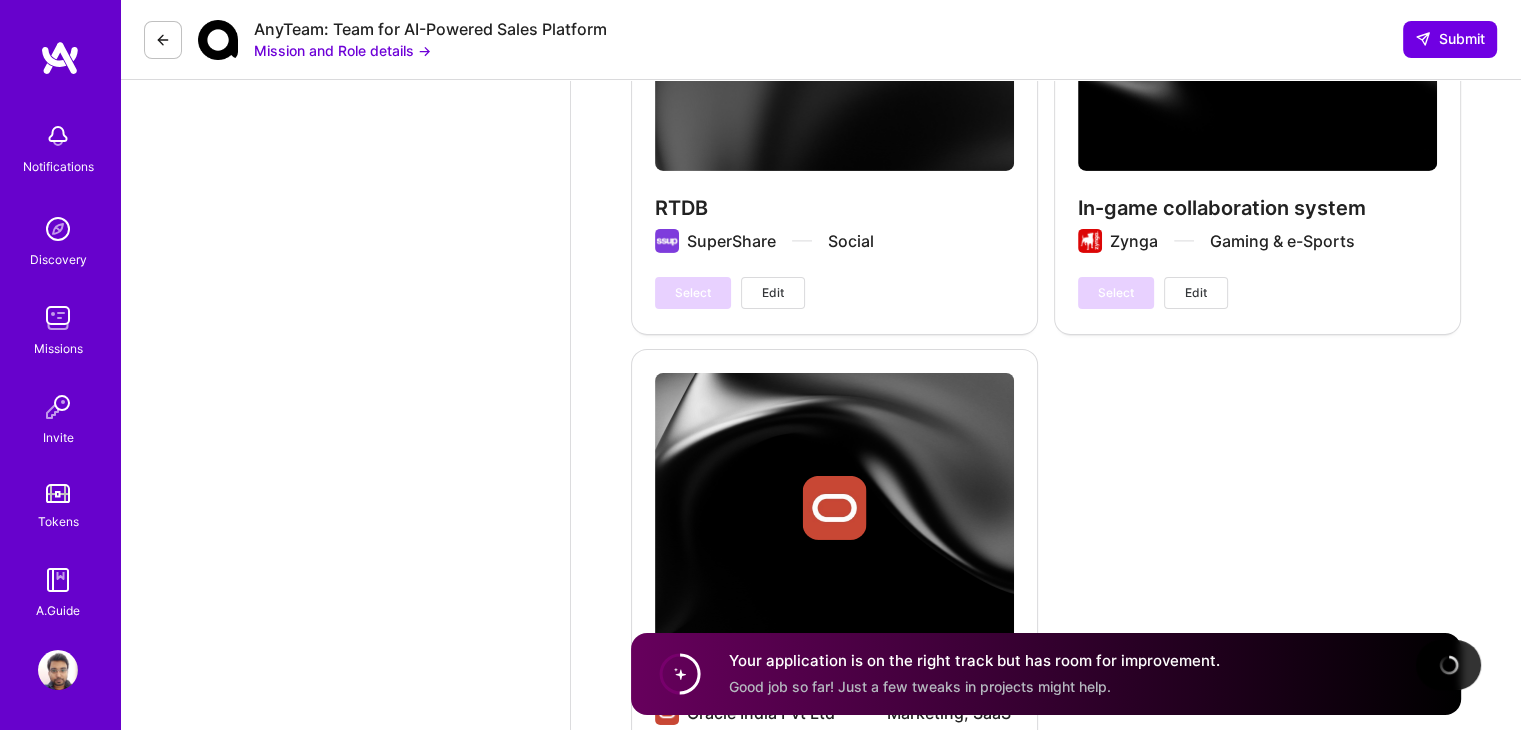 scroll, scrollTop: 6800, scrollLeft: 0, axis: vertical 